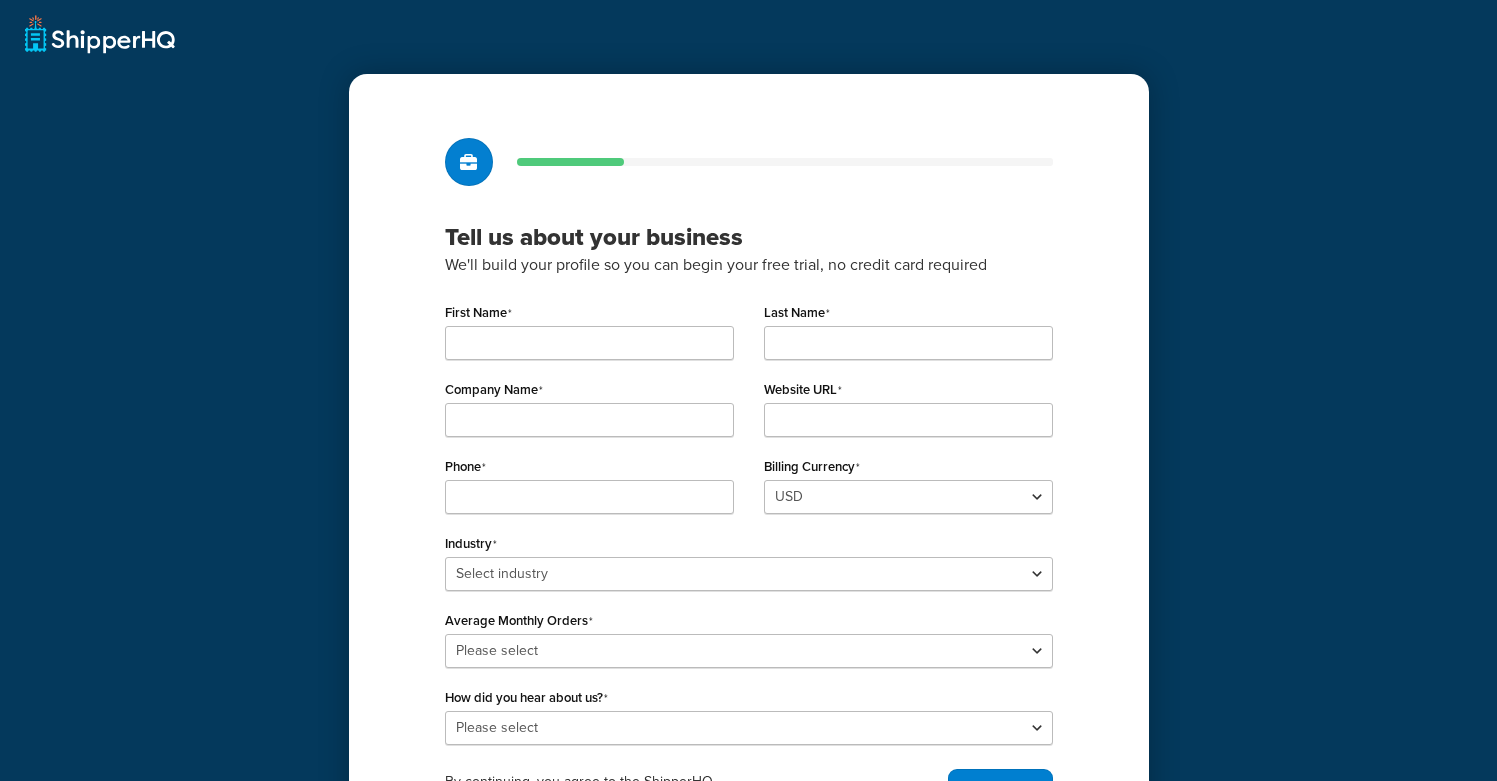 scroll, scrollTop: 0, scrollLeft: 0, axis: both 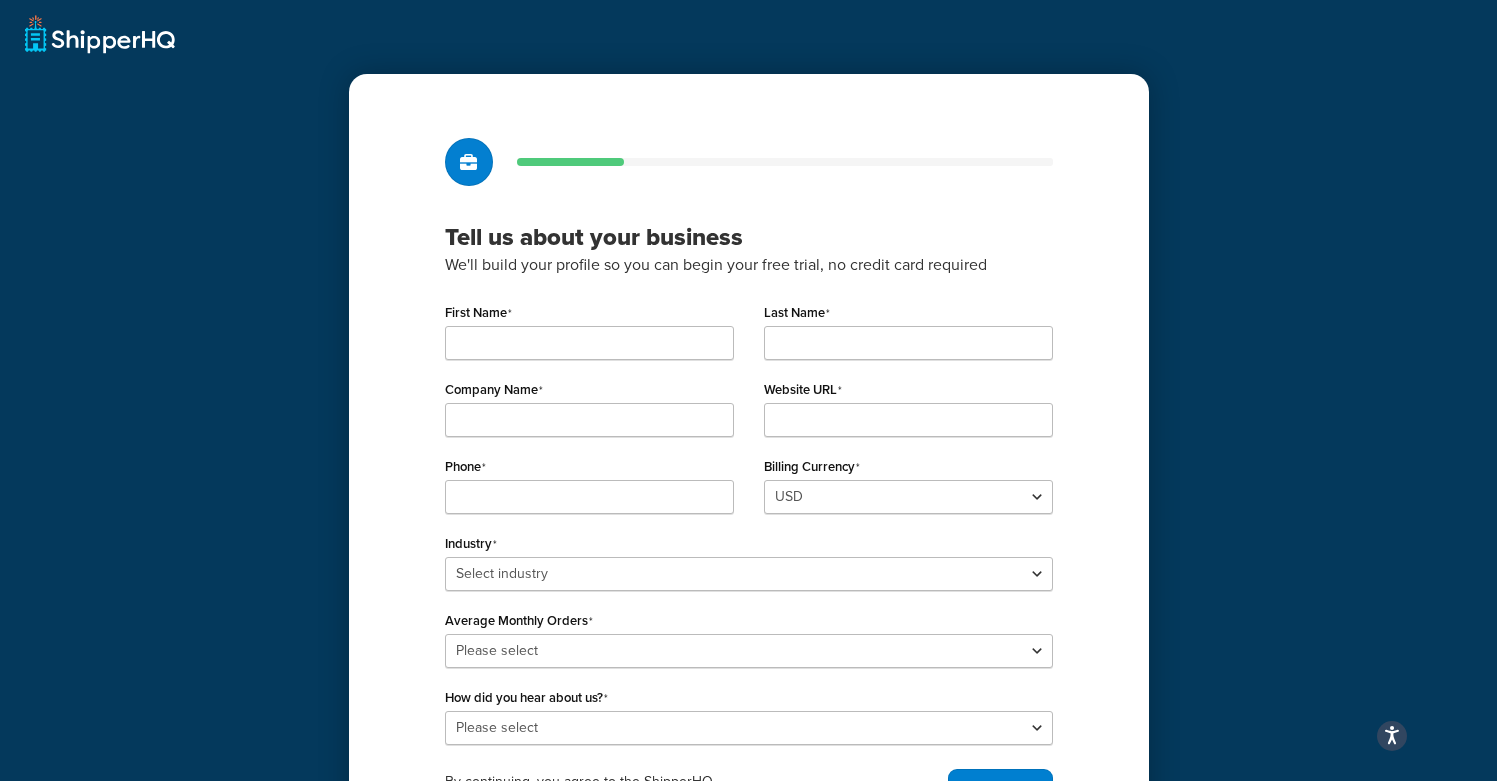 type on "Jamal" 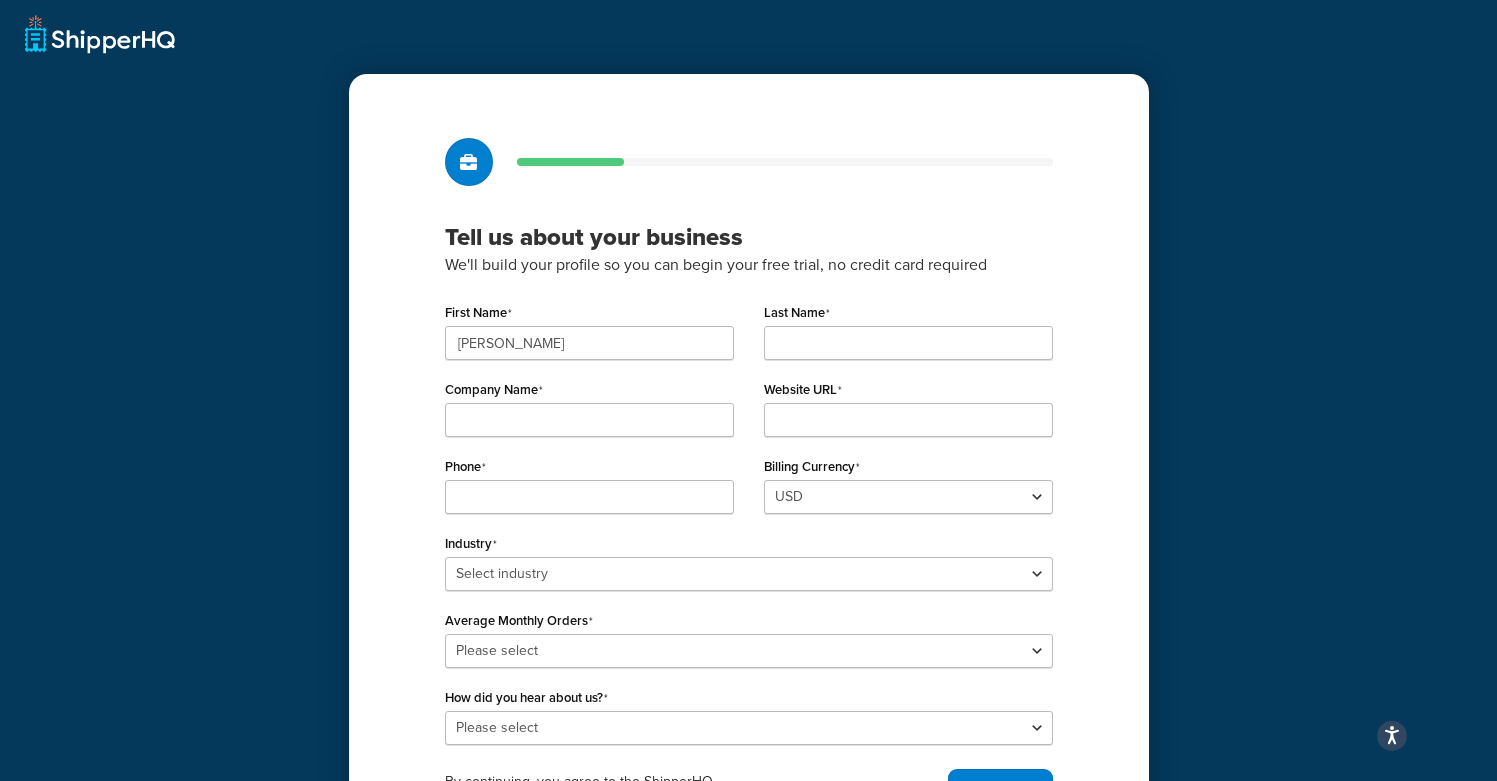 type on "Coffey" 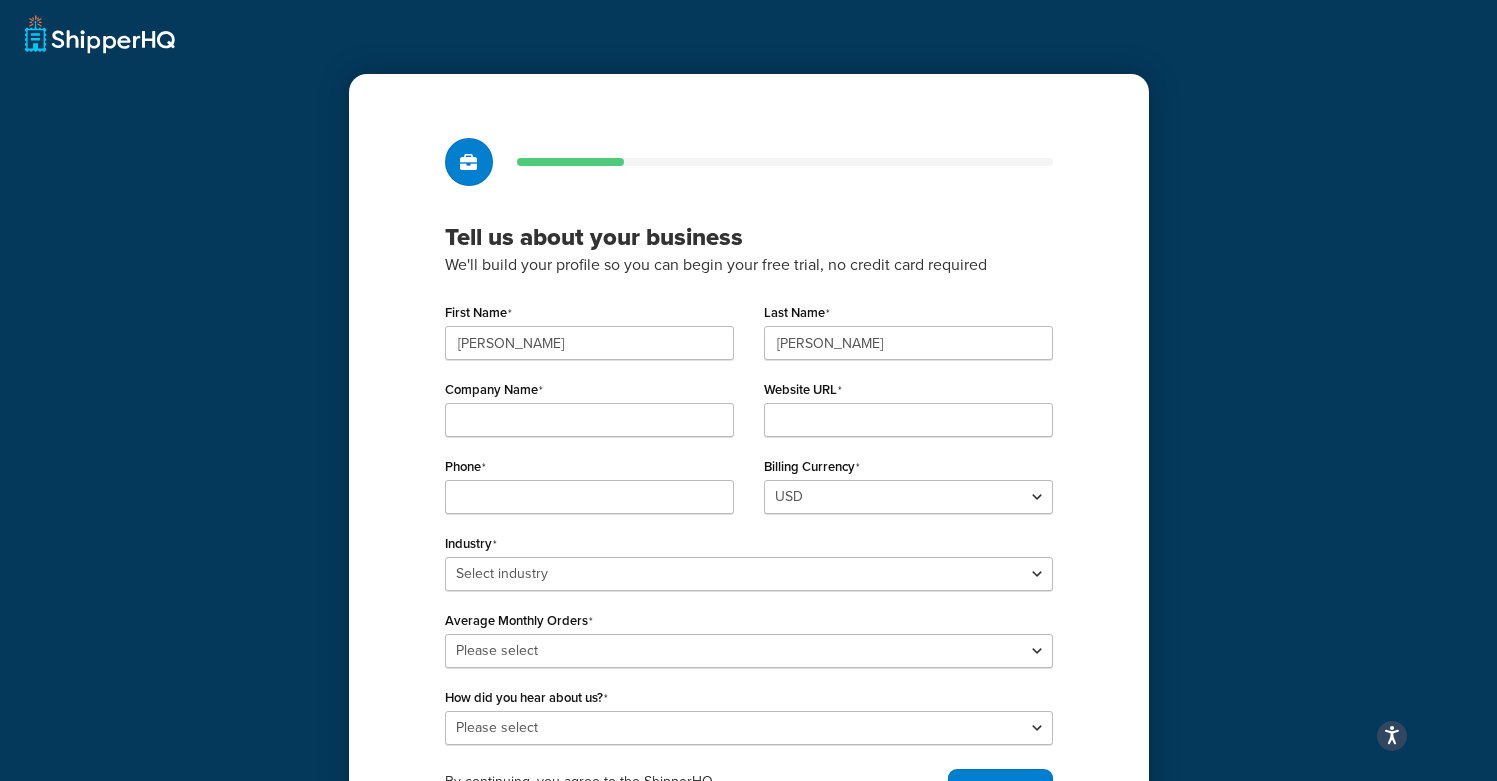 type on "Chan Oneal Inc" 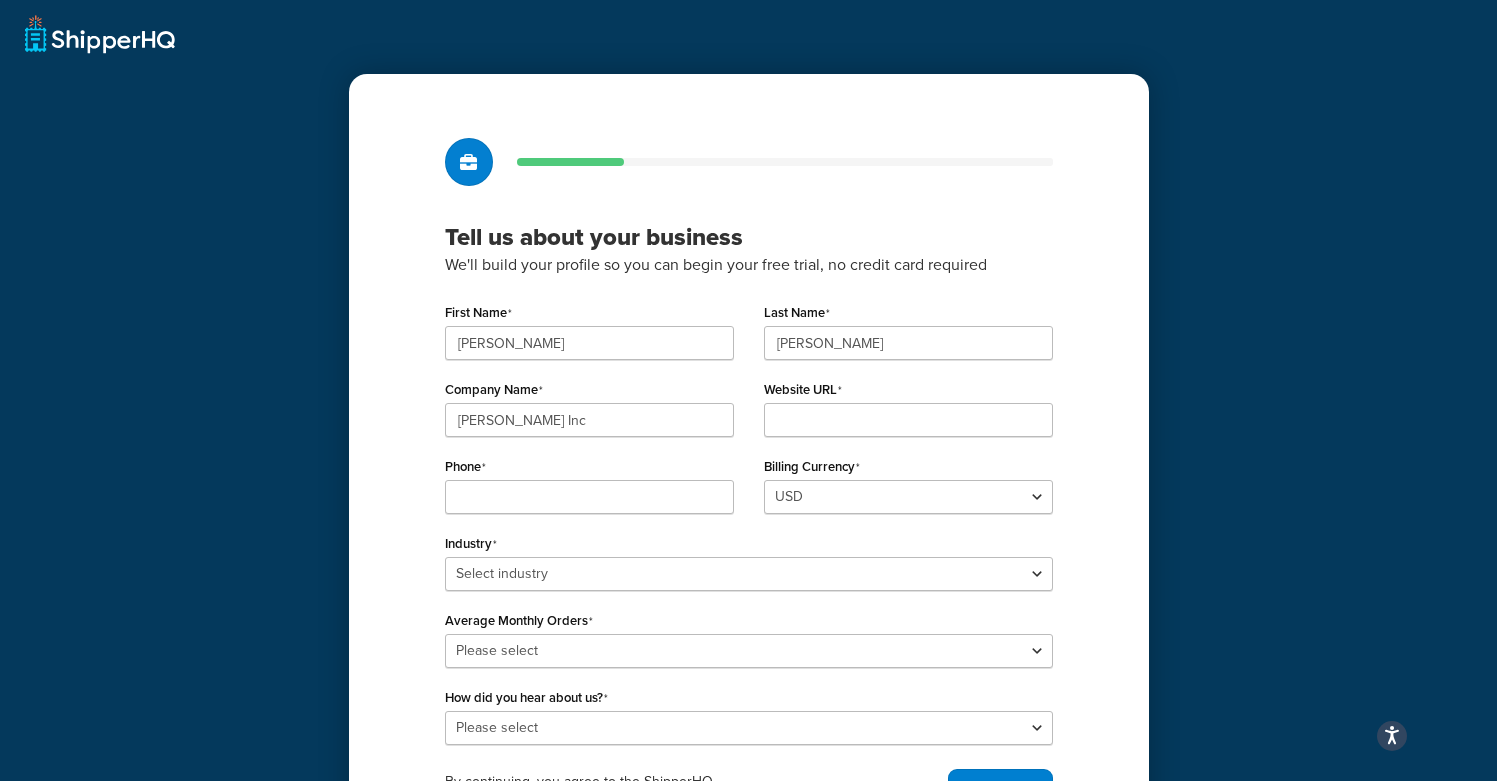 type on "https://www.giquni.info" 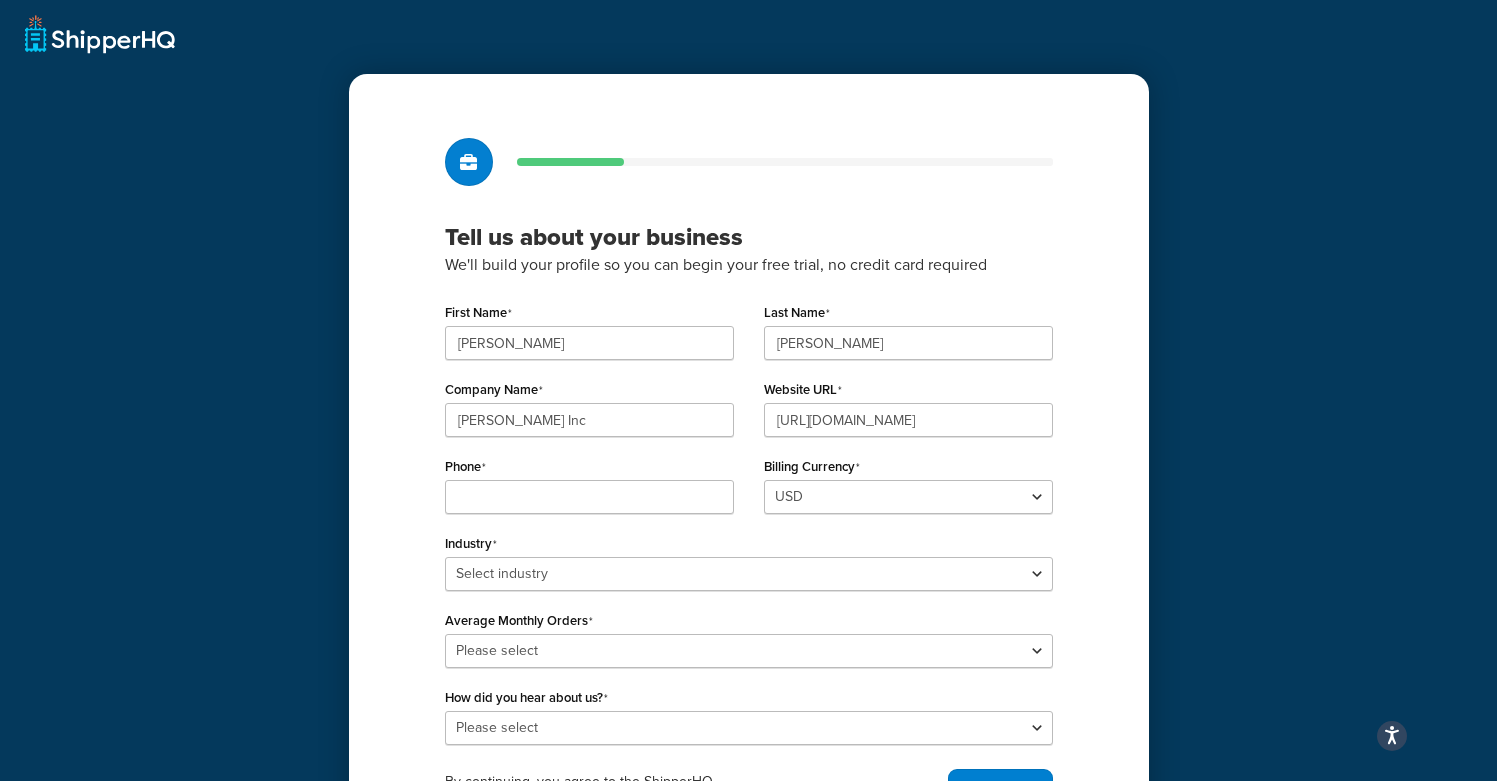 type on "6639344887" 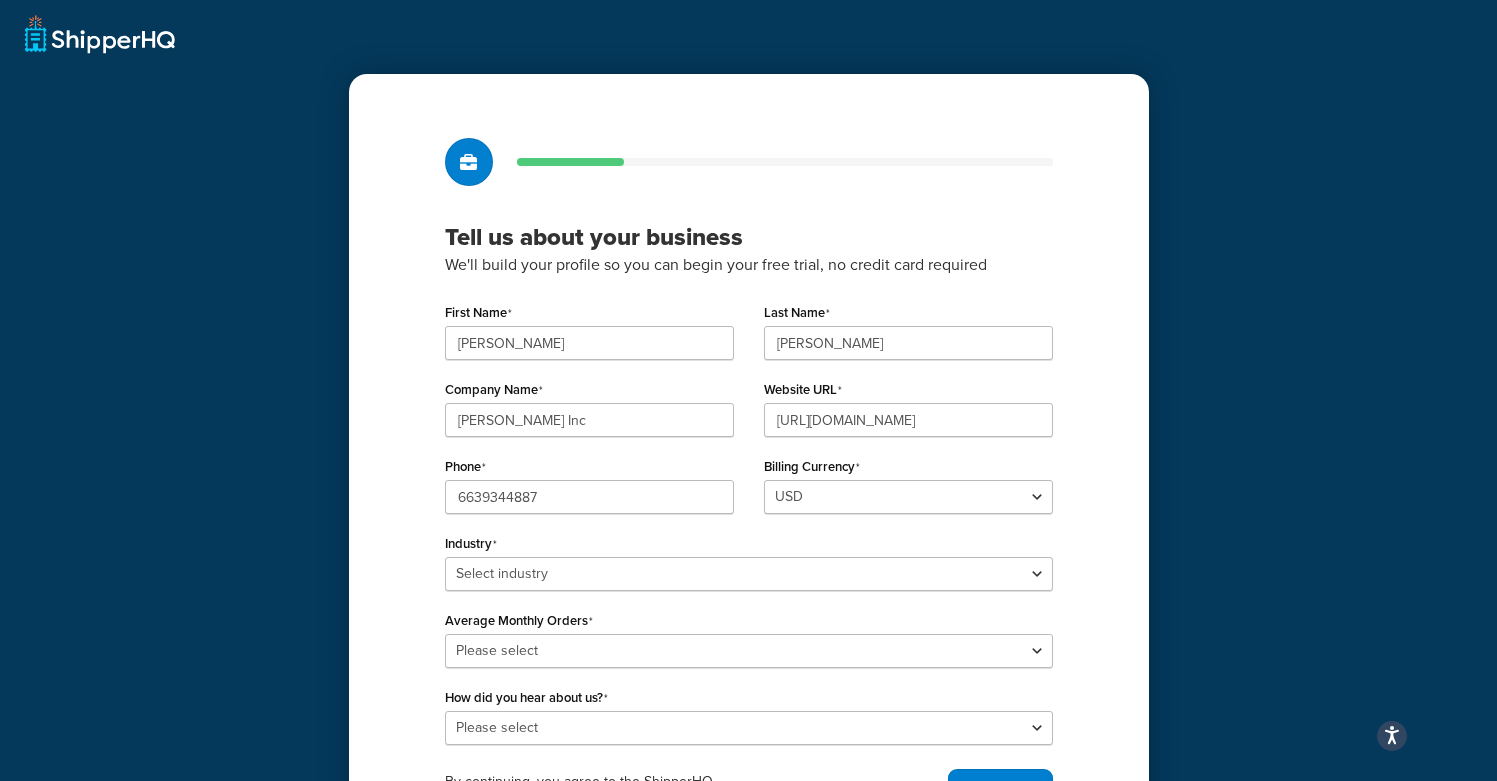 select on "23" 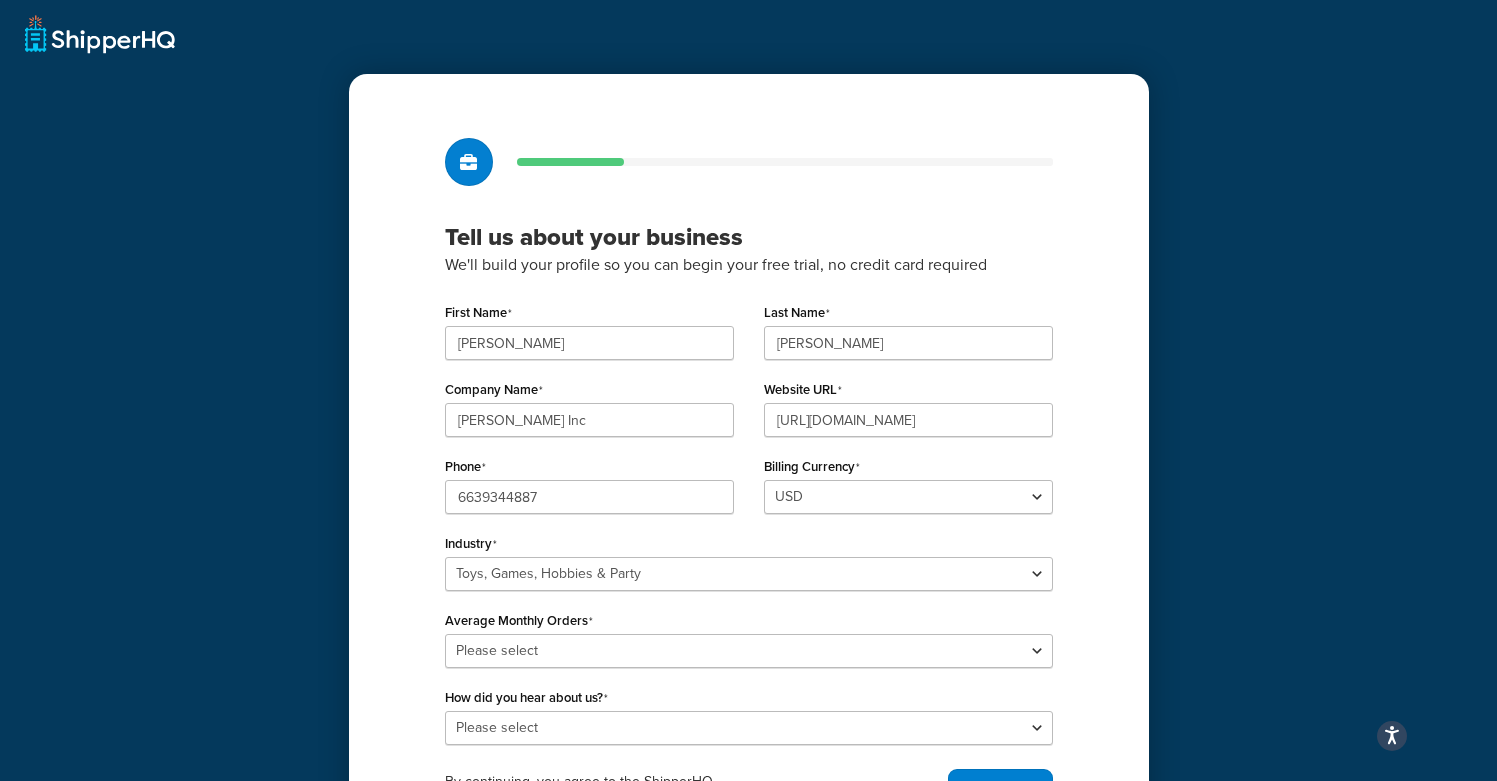 select on "3" 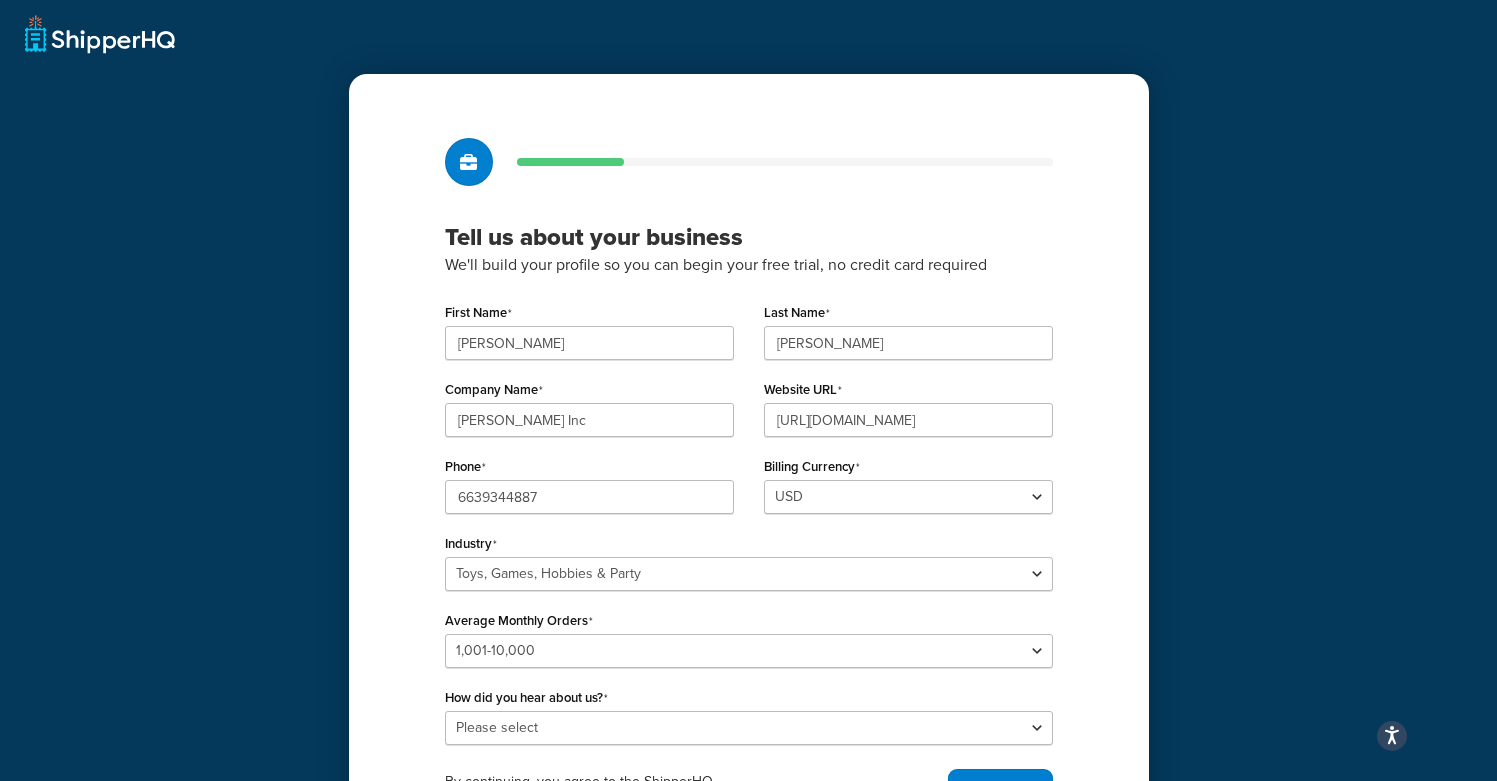 select on "7" 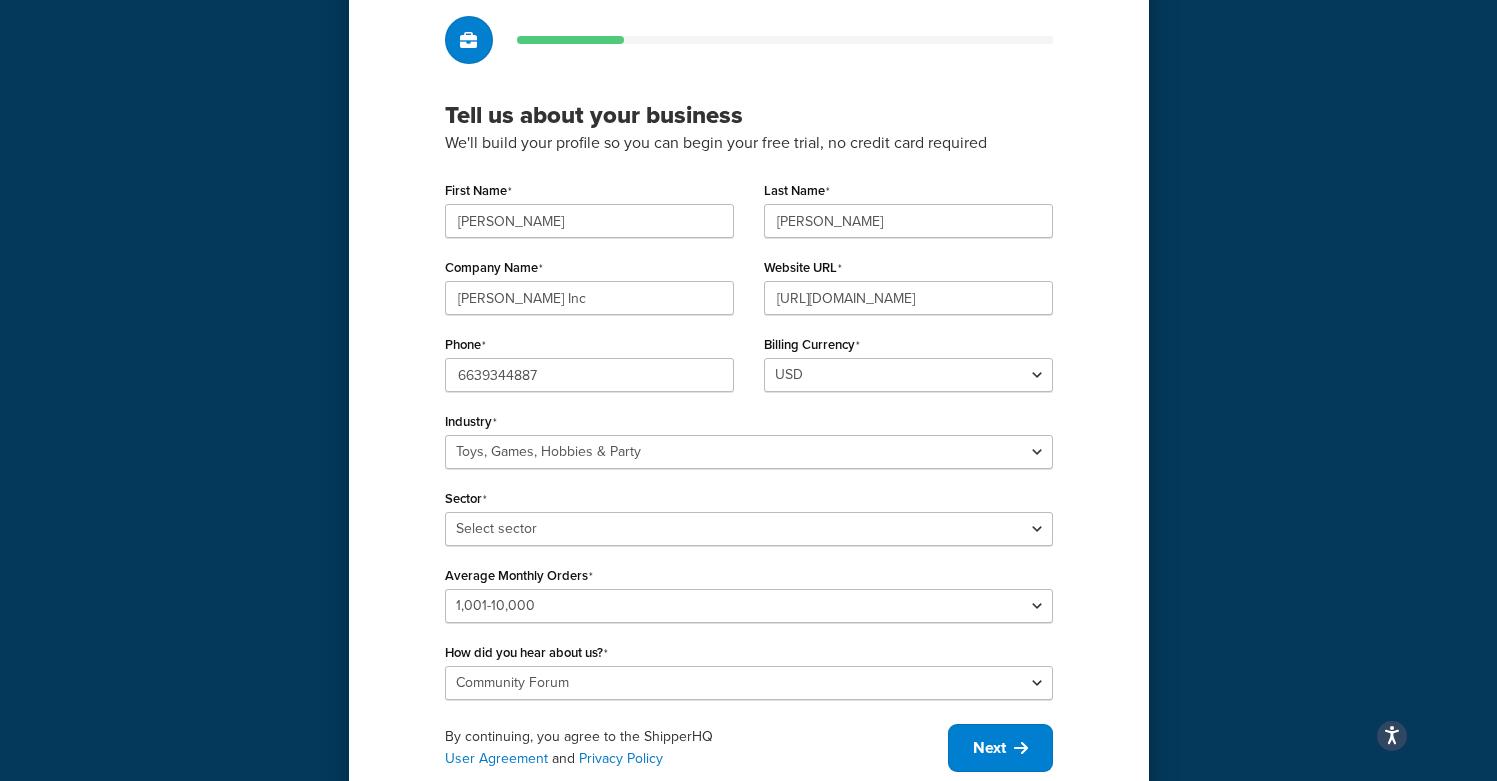 scroll, scrollTop: 197, scrollLeft: 0, axis: vertical 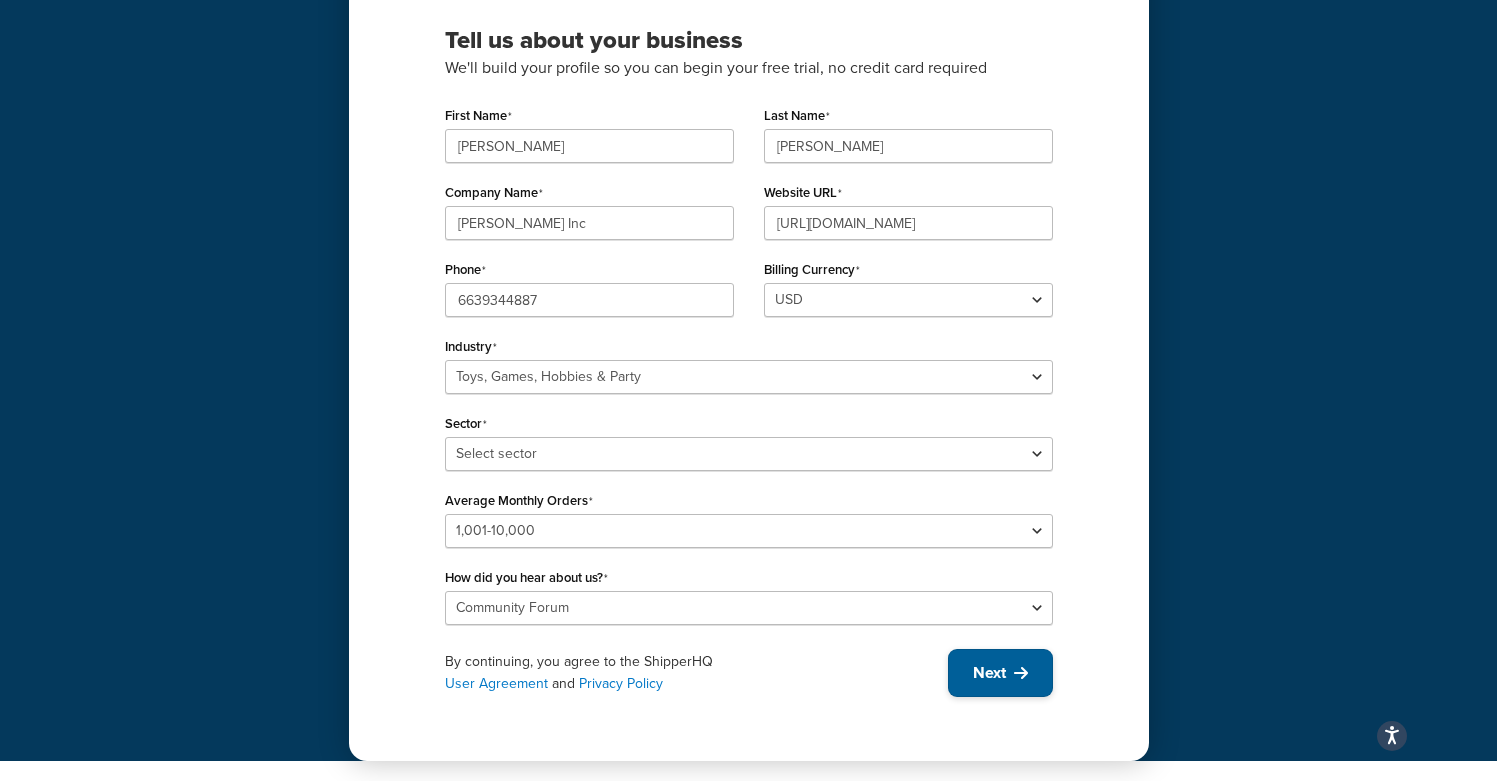 click on "Next" at bounding box center (1000, 673) 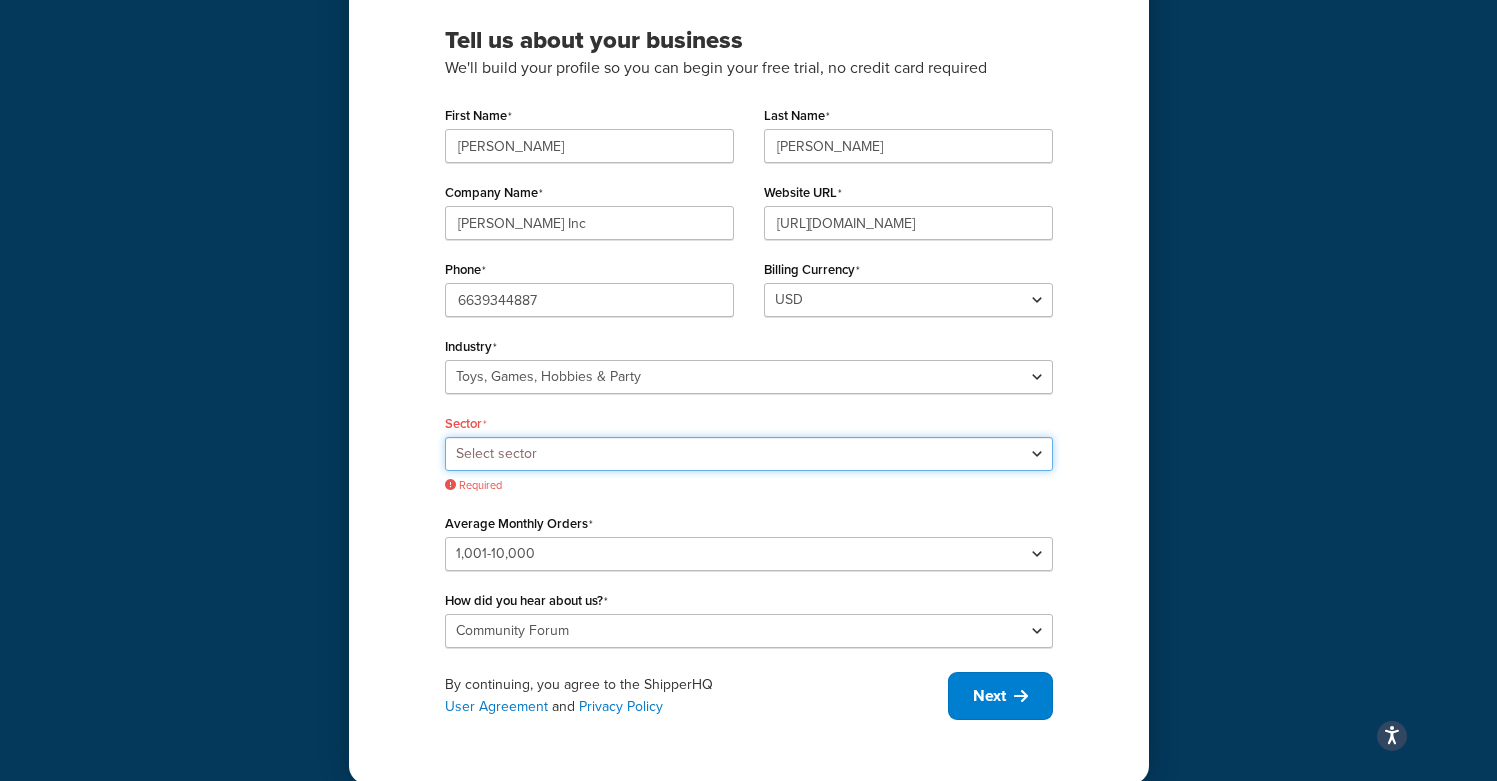 click on "Select sector  Books  Collectibles  Computer Games  Construction Toys  Gambling  Games  Kids Toys  Outdoor Toys  Party Supplies" at bounding box center [749, 454] 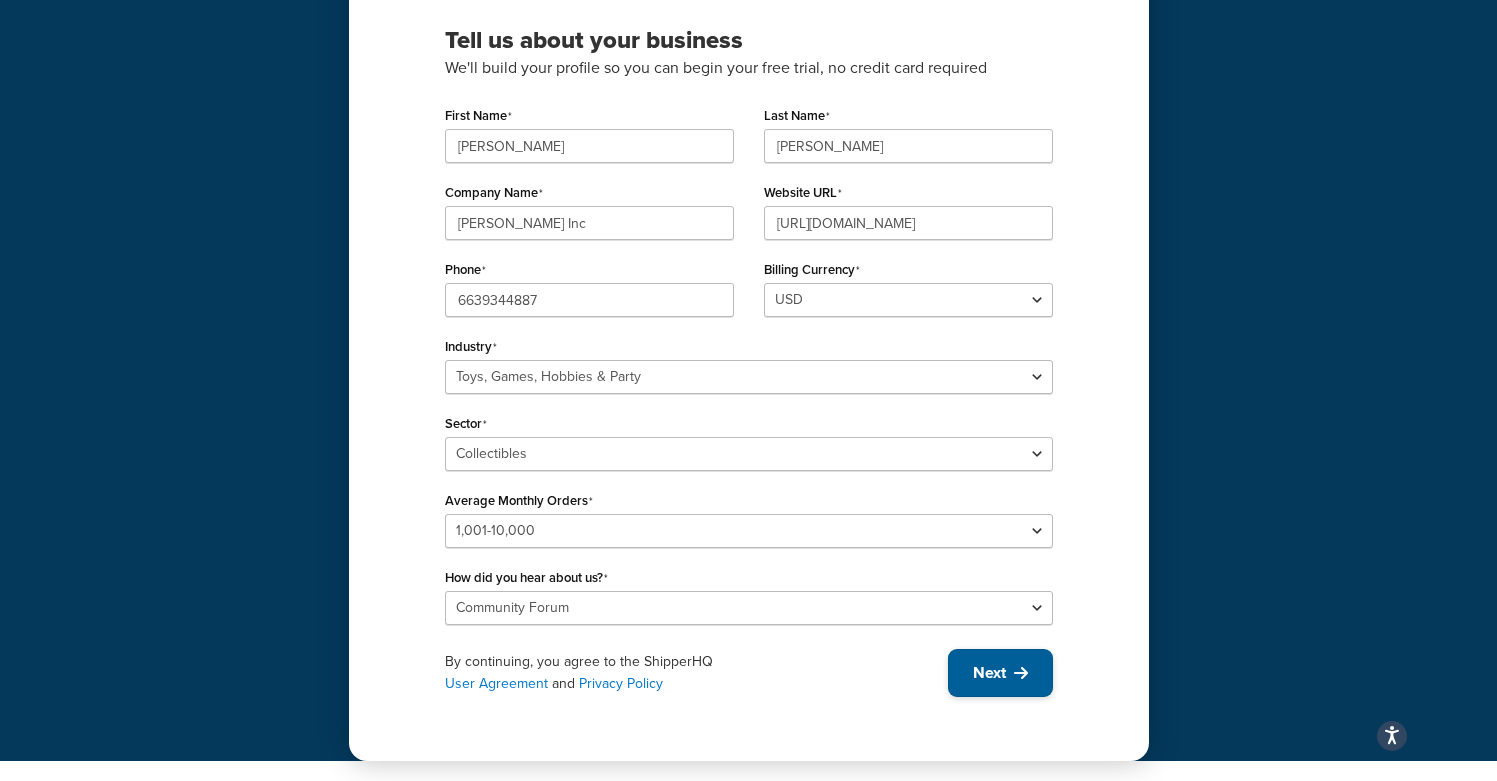 click on "Next" at bounding box center [1000, 673] 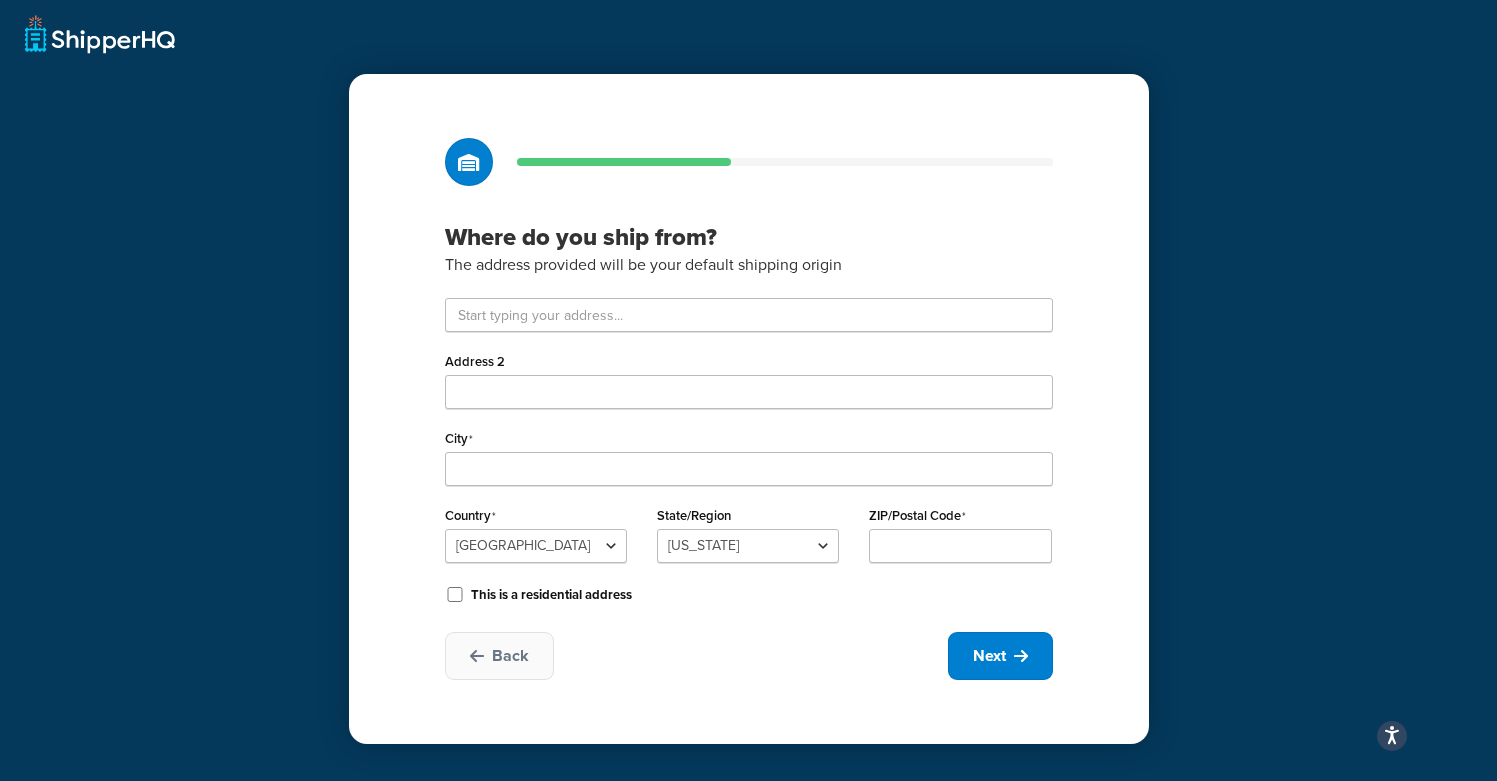 scroll, scrollTop: 0, scrollLeft: 0, axis: both 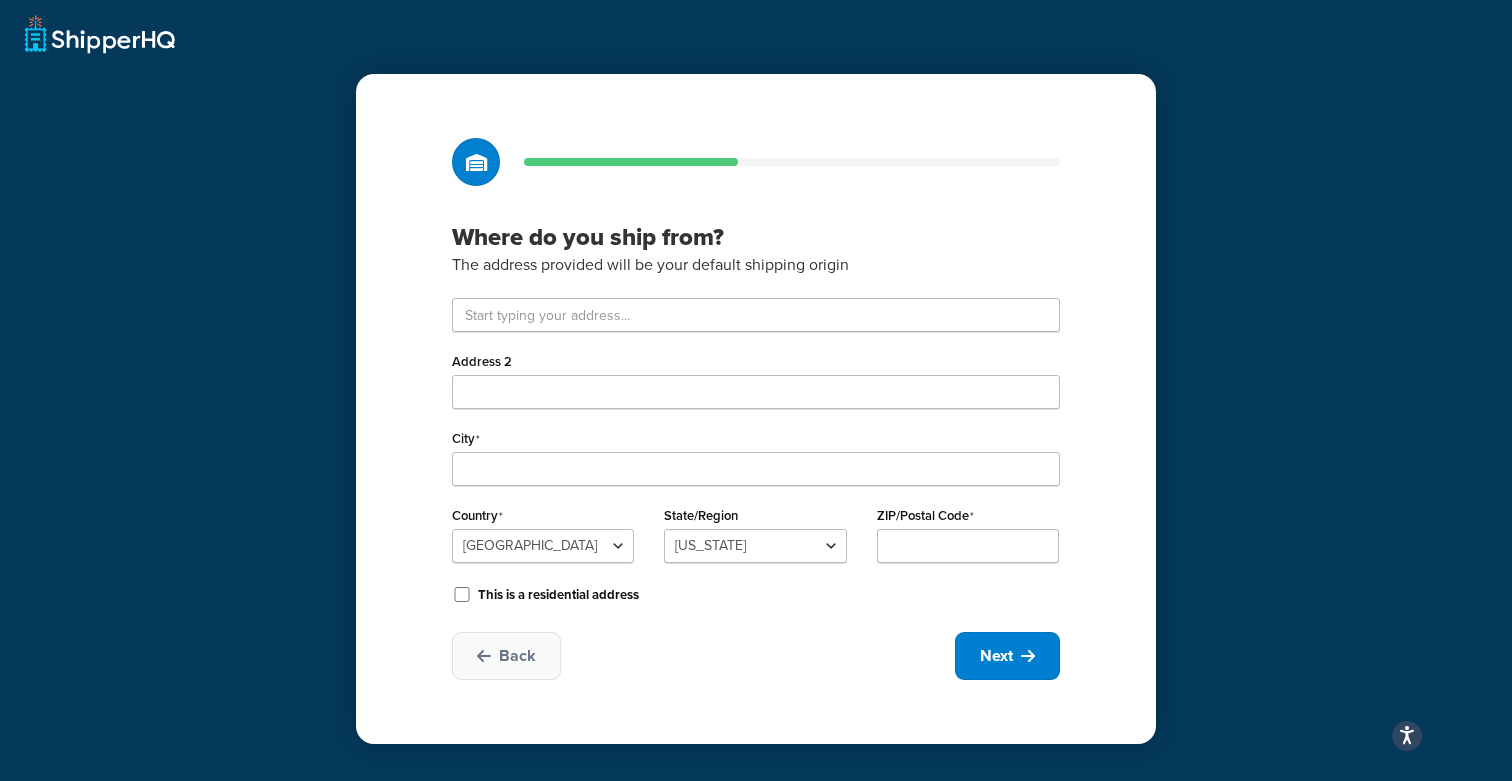 type on "Numquam aliqua Veli" 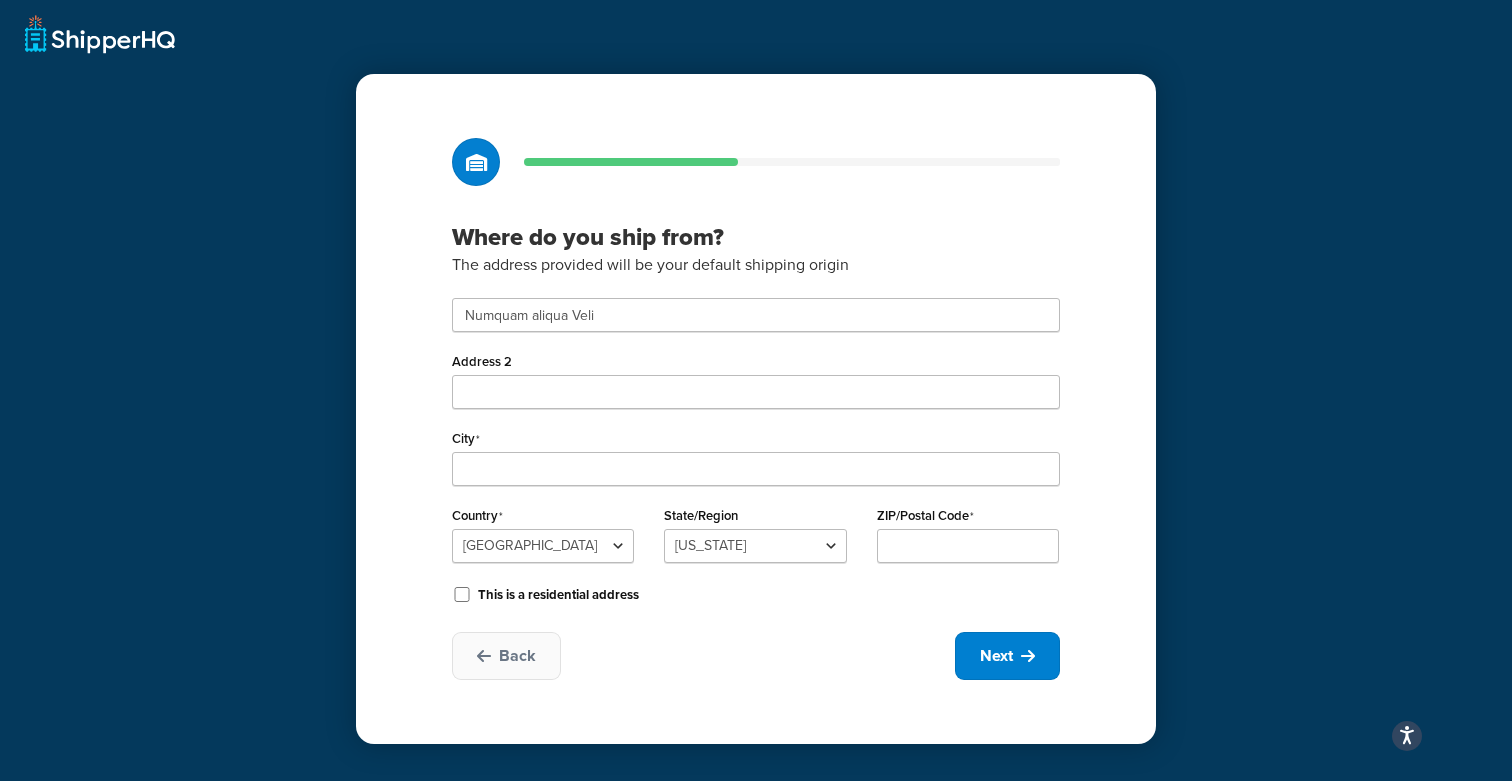 type on "Sit quia dolor solu" 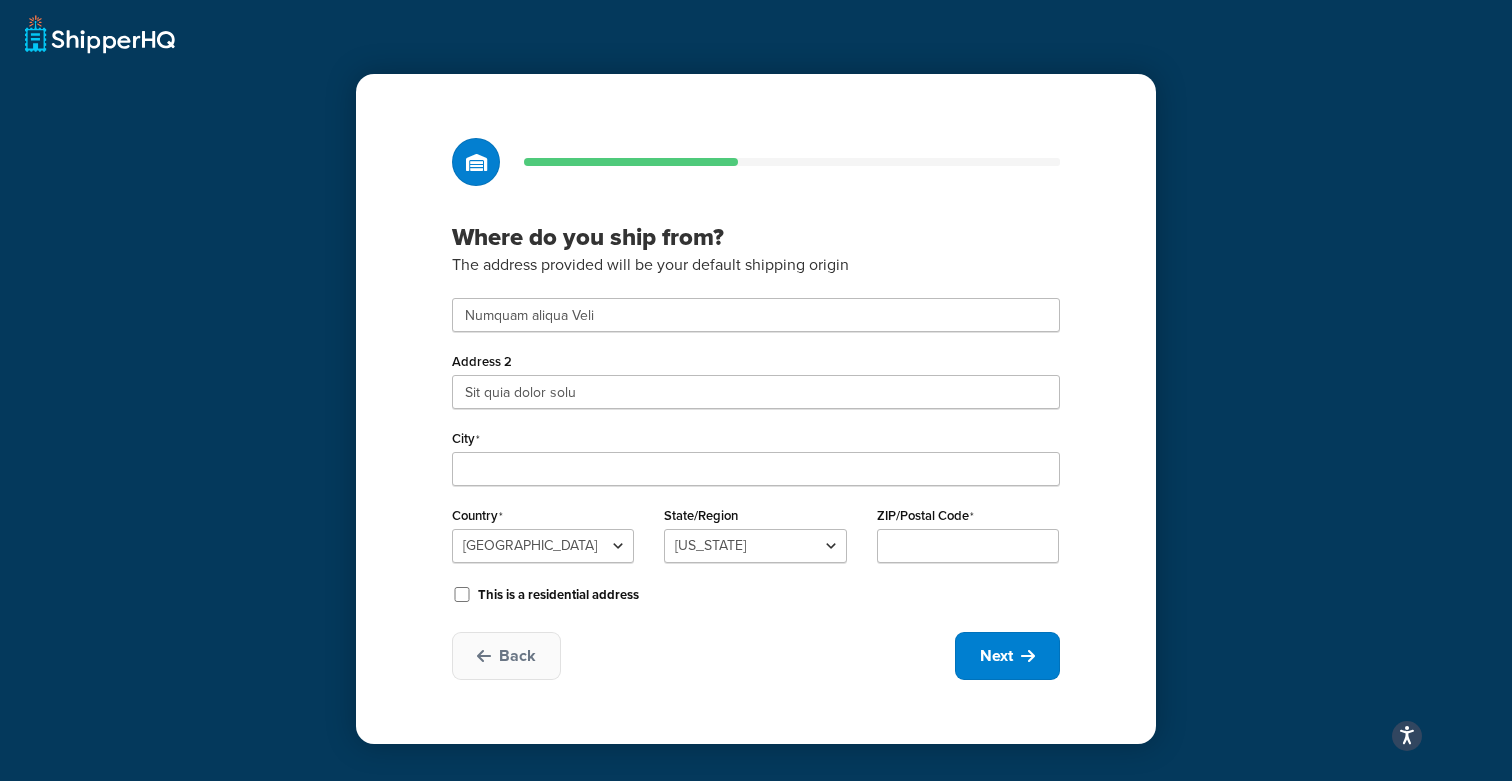 type on "Do quidem fugiat am" 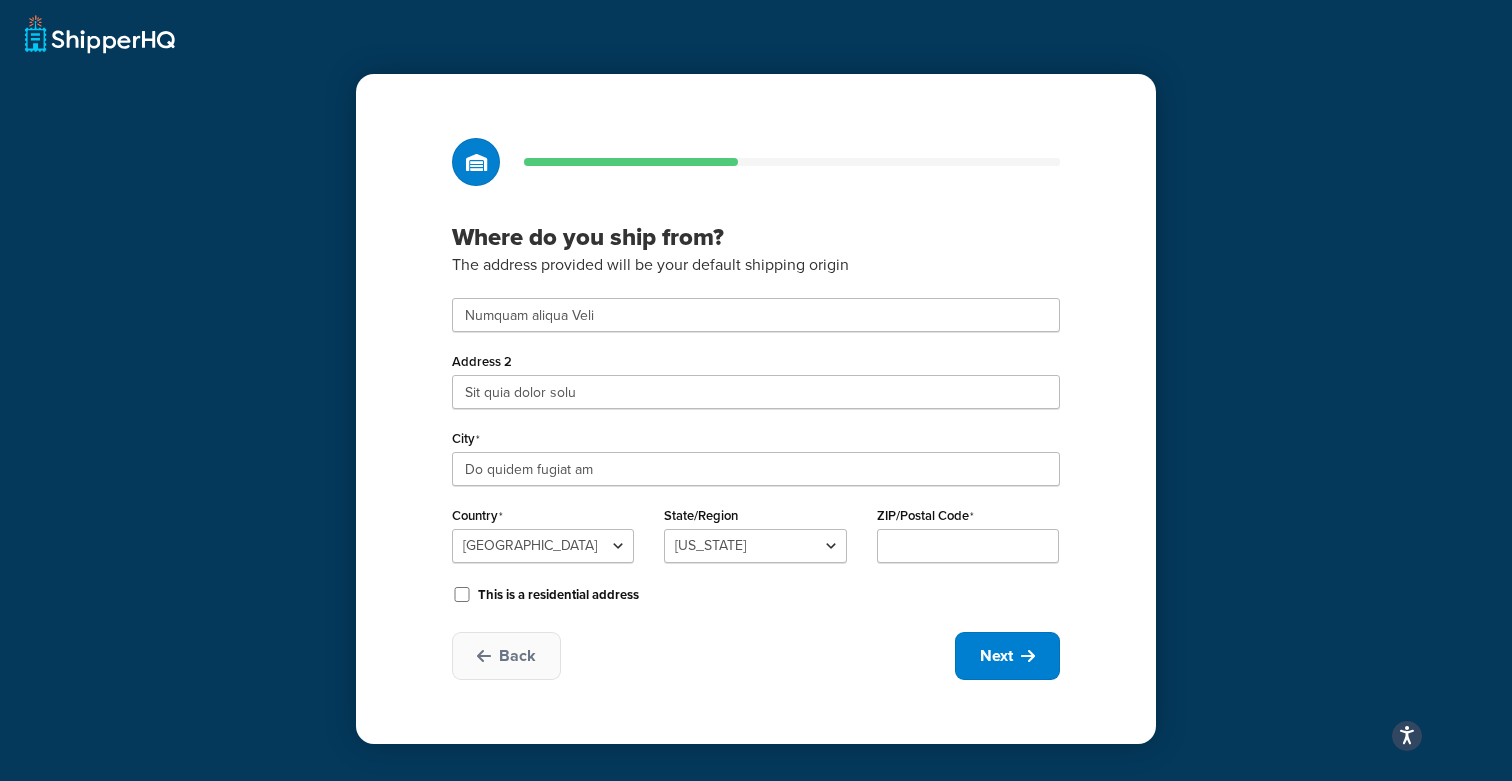 type on "34851" 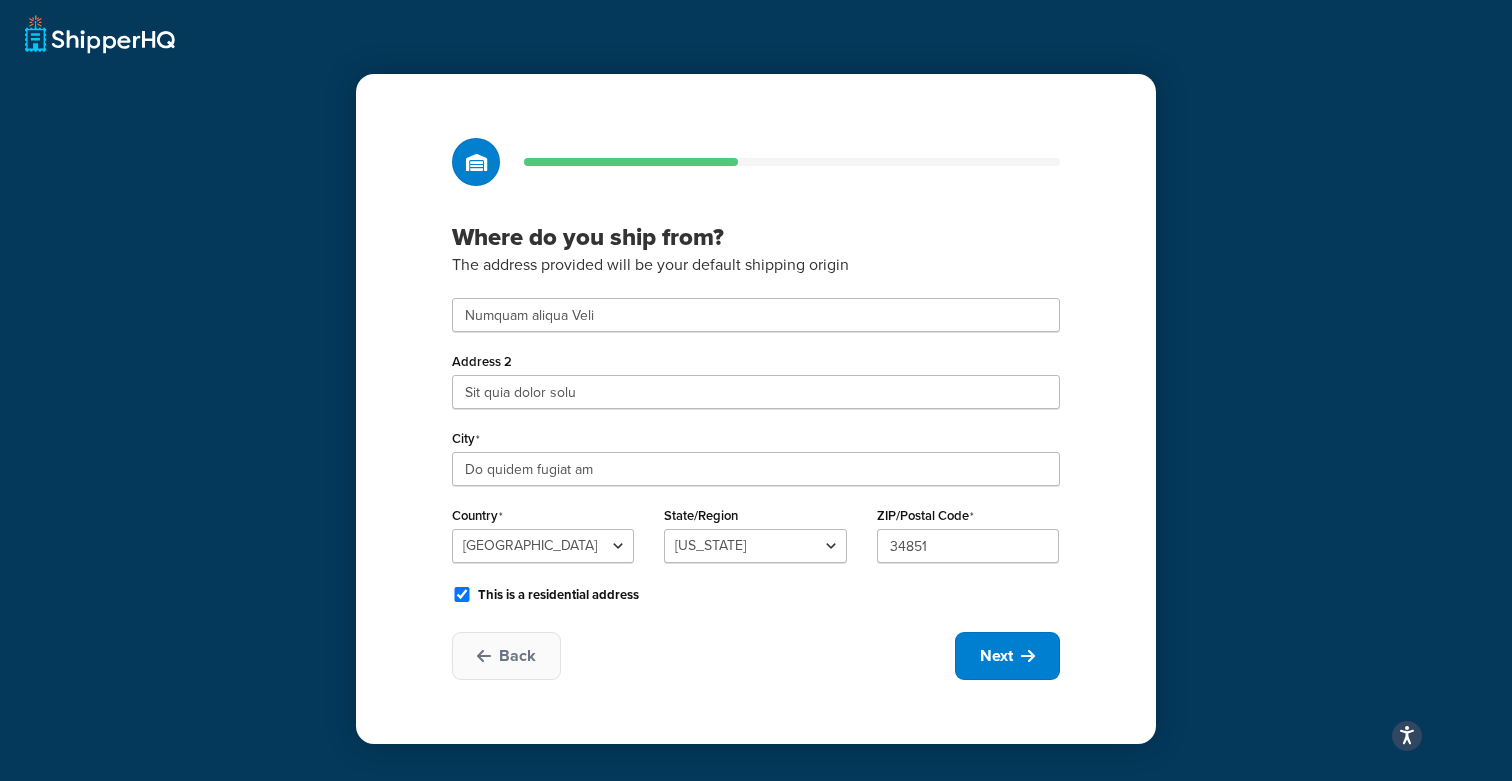 checkbox on "true" 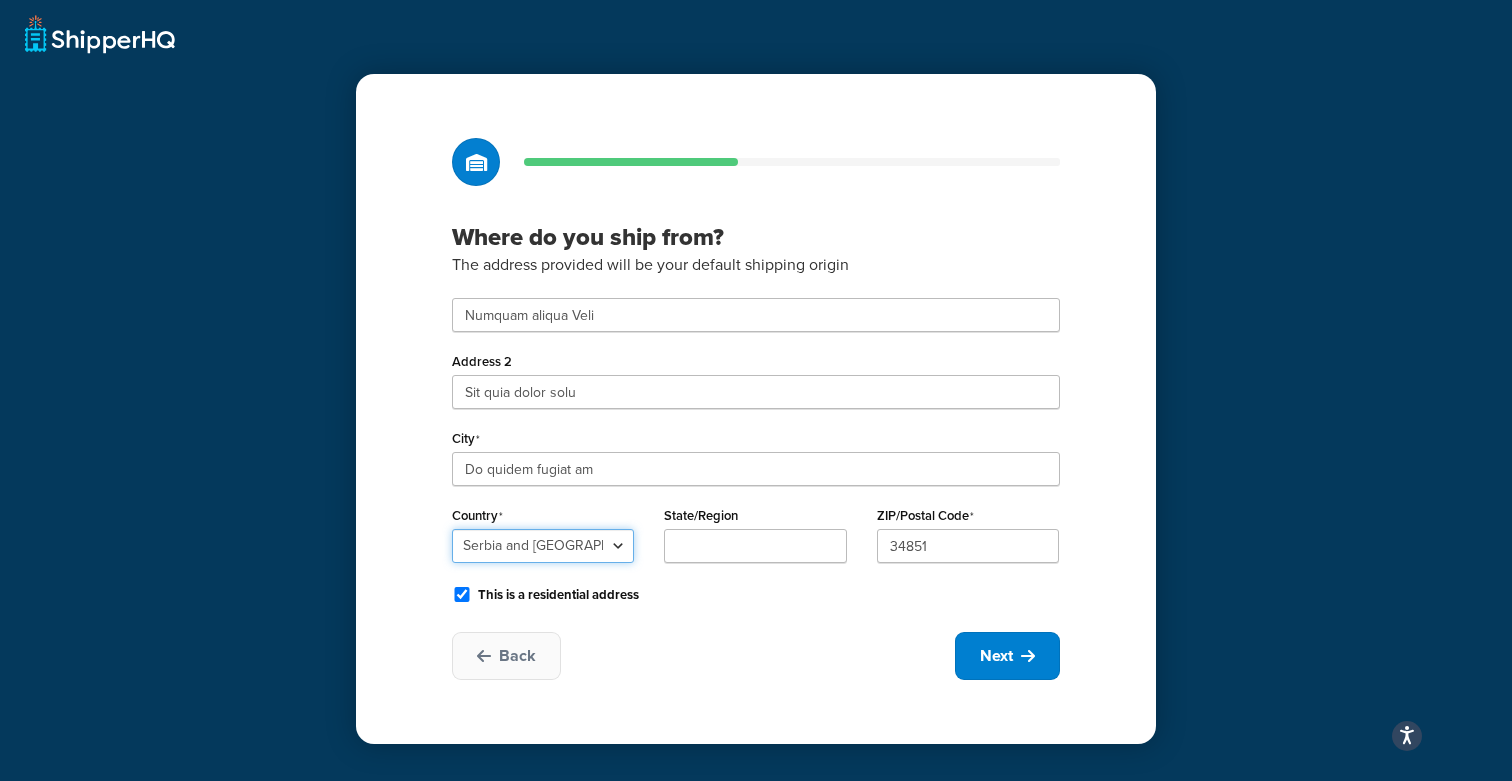 click on "United States  United Kingdom  Afghanistan  Åland Islands  Albania  Algeria  American Samoa  Andorra  Angola  Anguilla  Antarctica  Antigua and Barbuda  Argentina  Armenia  Aruba  Australia  Austria  Azerbaijan  Bahamas  Bahrain  Bangladesh  Barbados  Belarus  Belgium  Belize  Benin  Bermuda  Bhutan  Bolivia  Bonaire, Sint Eustatius and Saba  Bosnia and Herzegovina  Botswana  Bouvet Island  Brazil  British Indian Ocean Territory  Brunei Darussalam  Bulgaria  Burkina Faso  Burundi  Cambodia  Cameroon  Canada  Cape Verde  Cayman Islands  Central African Republic  Chad  Chile  China  Christmas Island  Cocos (Keeling) Islands  Colombia  Comoros  Congo  Congo, The Democratic Republic of the  Cook Islands  Costa Rica  Côte d'Ivoire  Croatia  Cuba  Curacao  Cyprus  Czech Republic  Denmark  Djibouti  Dominica  Dominican Republic  Ecuador  Egypt  El Salvador  Equatorial Guinea  Eritrea  Estonia  Ethiopia  Falkland Islands (Malvinas)  Faroe Islands  Fiji  Finland  France  French Guiana  French Polynesia  Gabon  Guam" at bounding box center (543, 546) 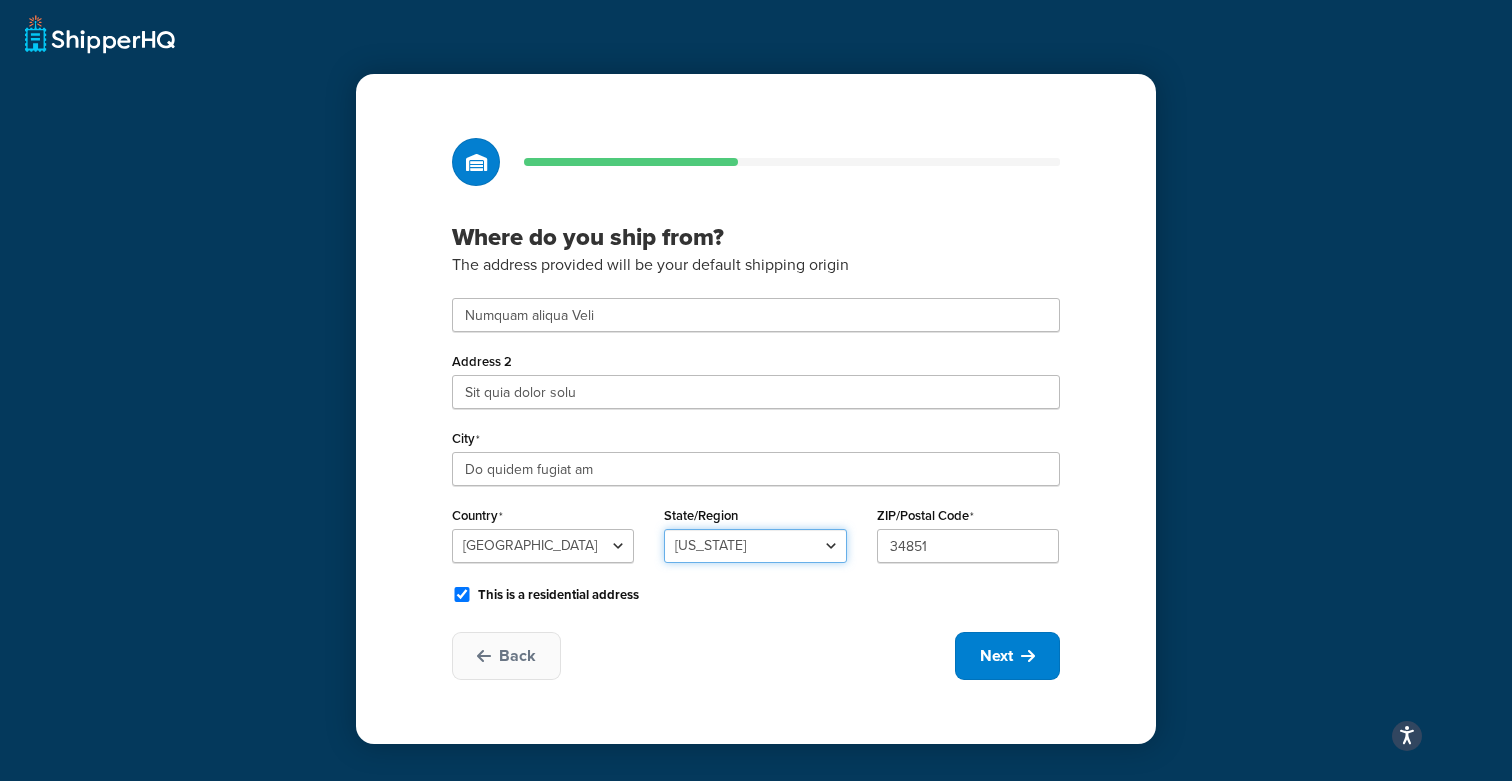 click on "Alabama  Alaska  American Samoa  Arizona  Arkansas  Armed Forces Americas  Armed Forces Europe, Middle East, Africa, Canada  Armed Forces Pacific  California  Colorado  Connecticut  Delaware  District of Columbia  Federated States of Micronesia  Florida  Georgia  Guam  Hawaii  Idaho  Illinois  Indiana  Iowa  Kansas  Kentucky  Louisiana  Maine  Marshall Islands  Maryland  Massachusetts  Michigan  Minnesota  Mississippi  Missouri  Montana  Nebraska  Nevada  New Hampshire  New Jersey  New Mexico  New York  North Carolina  North Dakota  Northern Mariana Islands  Ohio  Oklahoma  Oregon  Palau  Pennsylvania  Puerto Rico  Rhode Island  South Carolina  South Dakota  Tennessee  Texas  United States Minor Outlying Islands  Utah  Vermont  Virgin Islands  Virginia  Washington  West Virginia  Wisconsin  Wyoming" at bounding box center [755, 546] 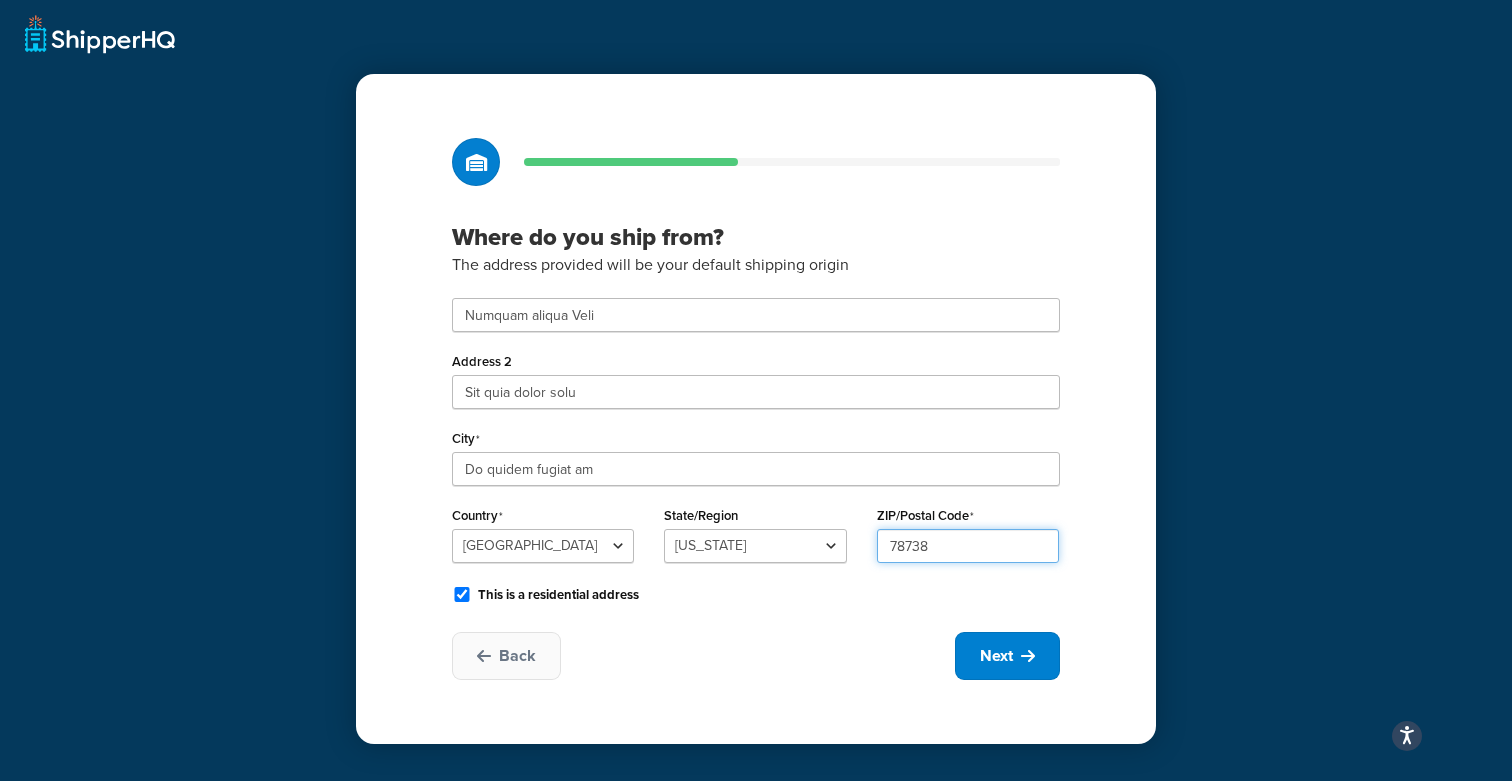type on "78738" 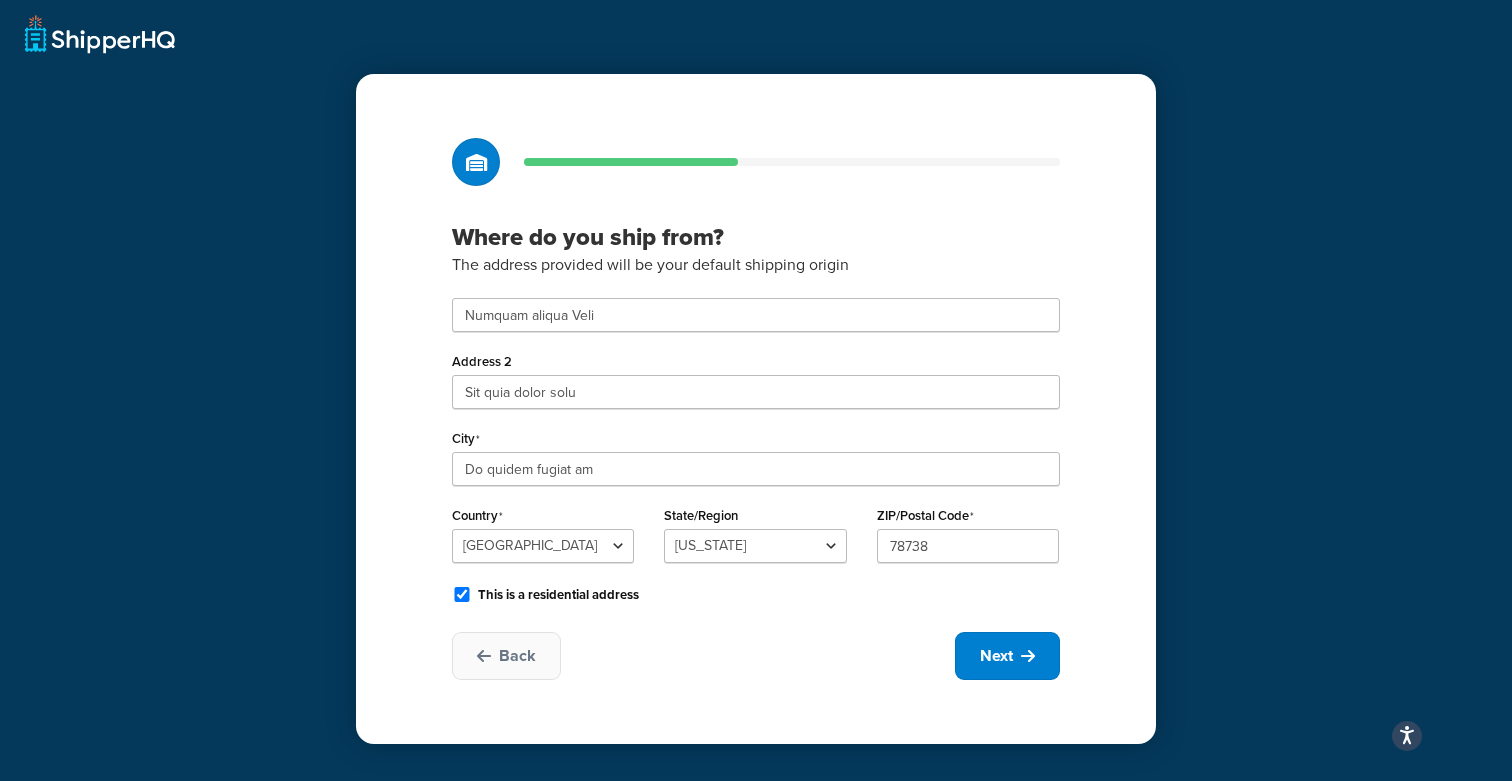 click on "Where do you ship from? The address provided will be your default shipping origin   Numquam aliqua Veli Address 2   Sit quia dolor solu City   Do quidem fugiat am Country   United States  United Kingdom  Afghanistan  Åland Islands  Albania  Algeria  American Samoa  Andorra  Angola  Anguilla  Antarctica  Antigua and Barbuda  Argentina  Armenia  Aruba  Australia  Austria  Azerbaijan  Bahamas  Bahrain  Bangladesh  Barbados  Belarus  Belgium  Belize  Benin  Bermuda  Bhutan  Bolivia  Bonaire, Sint Eustatius and Saba  Bosnia and Herzegovina  Botswana  Bouvet Island  Brazil  British Indian Ocean Territory  Brunei Darussalam  Bulgaria  Burkina Faso  Burundi  Cambodia  Cameroon  Canada  Cape Verde  Cayman Islands  Central African Republic  Chad  Chile  China  Christmas Island  Cocos (Keeling) Islands  Colombia  Comoros  Congo  Congo, The Democratic Republic of the  Cook Islands  Costa Rica  Côte d'Ivoire  Croatia  Cuba  Curacao  Cyprus  Czech Republic  Denmark  Djibouti  Dominica  Dominican Republic  Ecuador  Egypt" at bounding box center [756, 409] 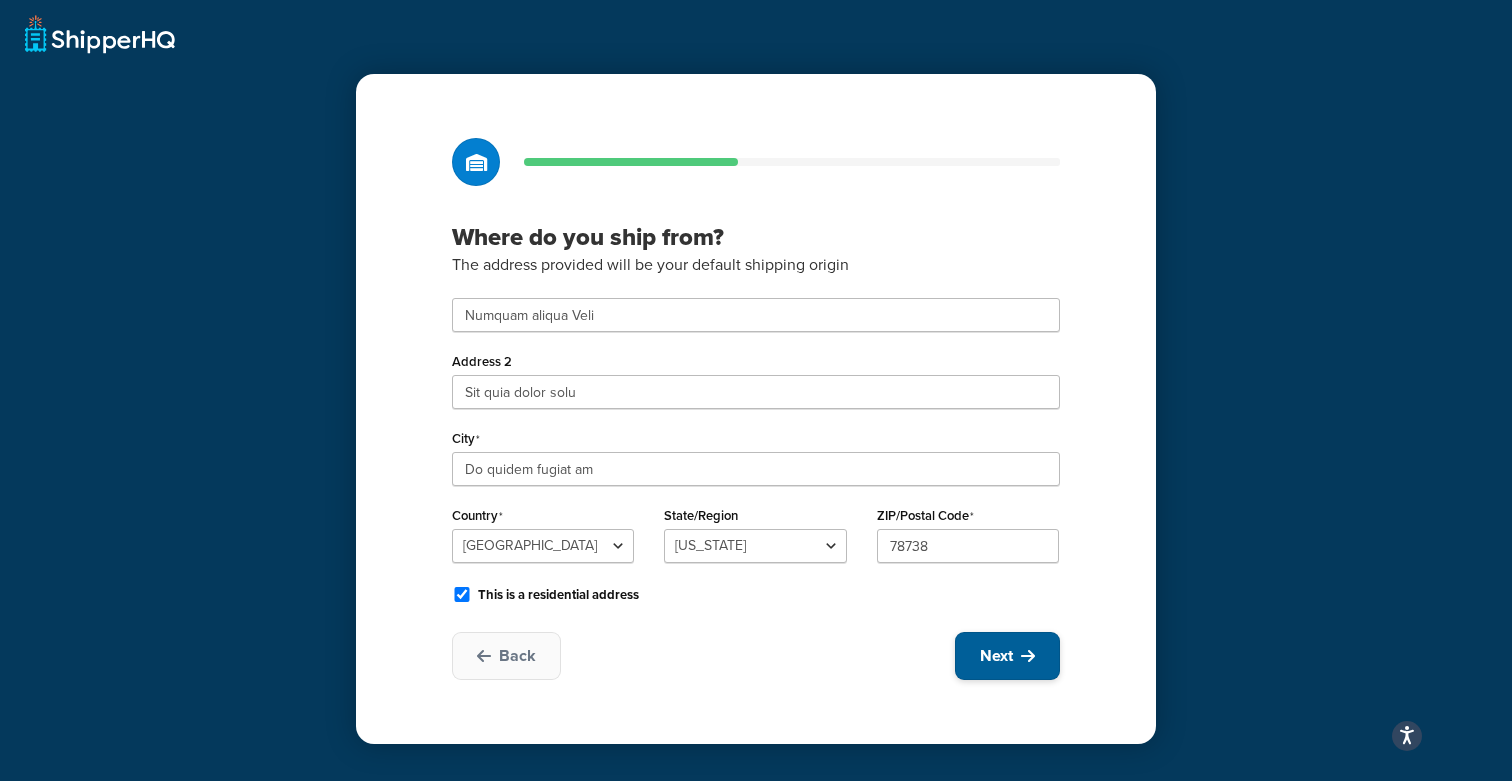 click on "Next" at bounding box center [1007, 656] 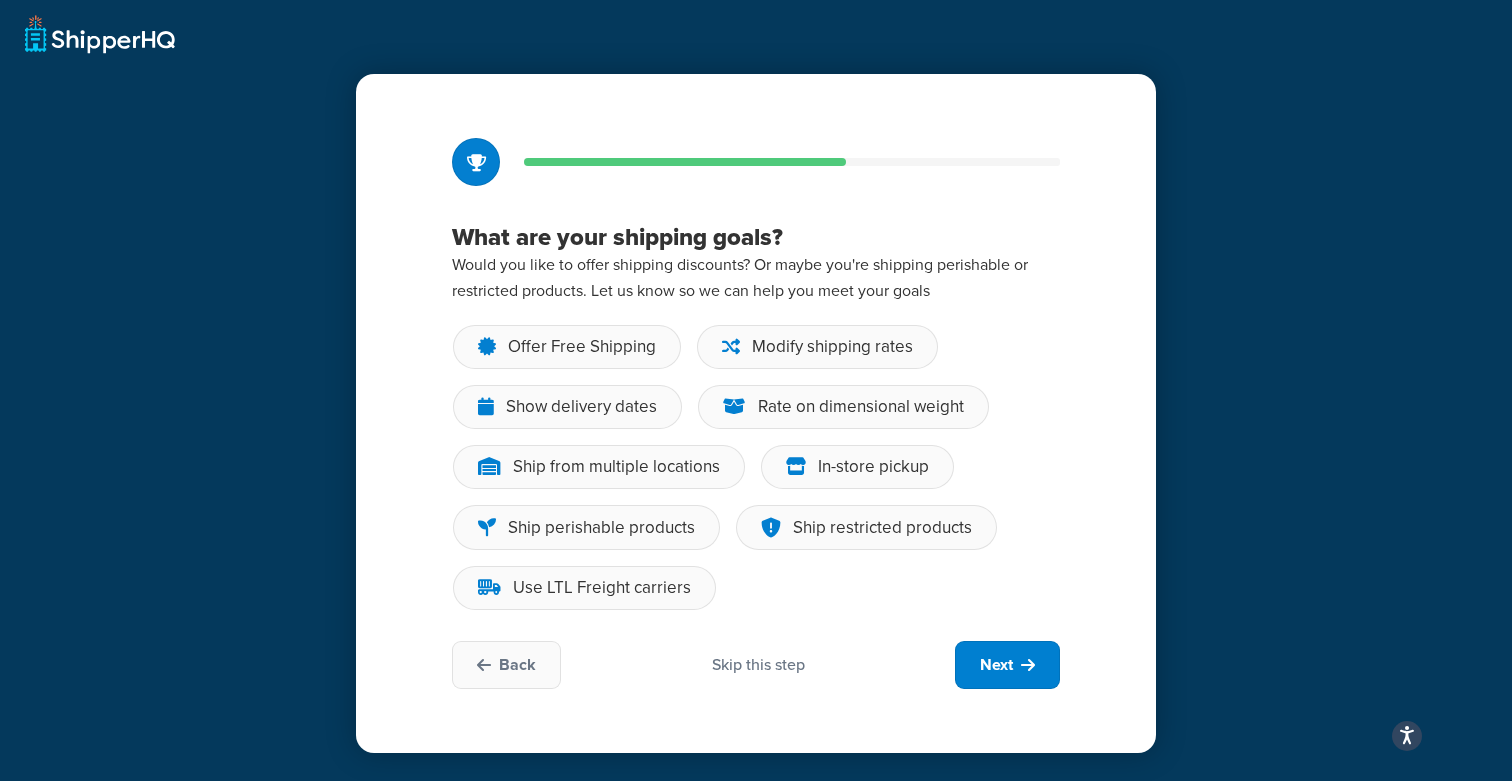 click on "Skip this step" at bounding box center [758, 665] 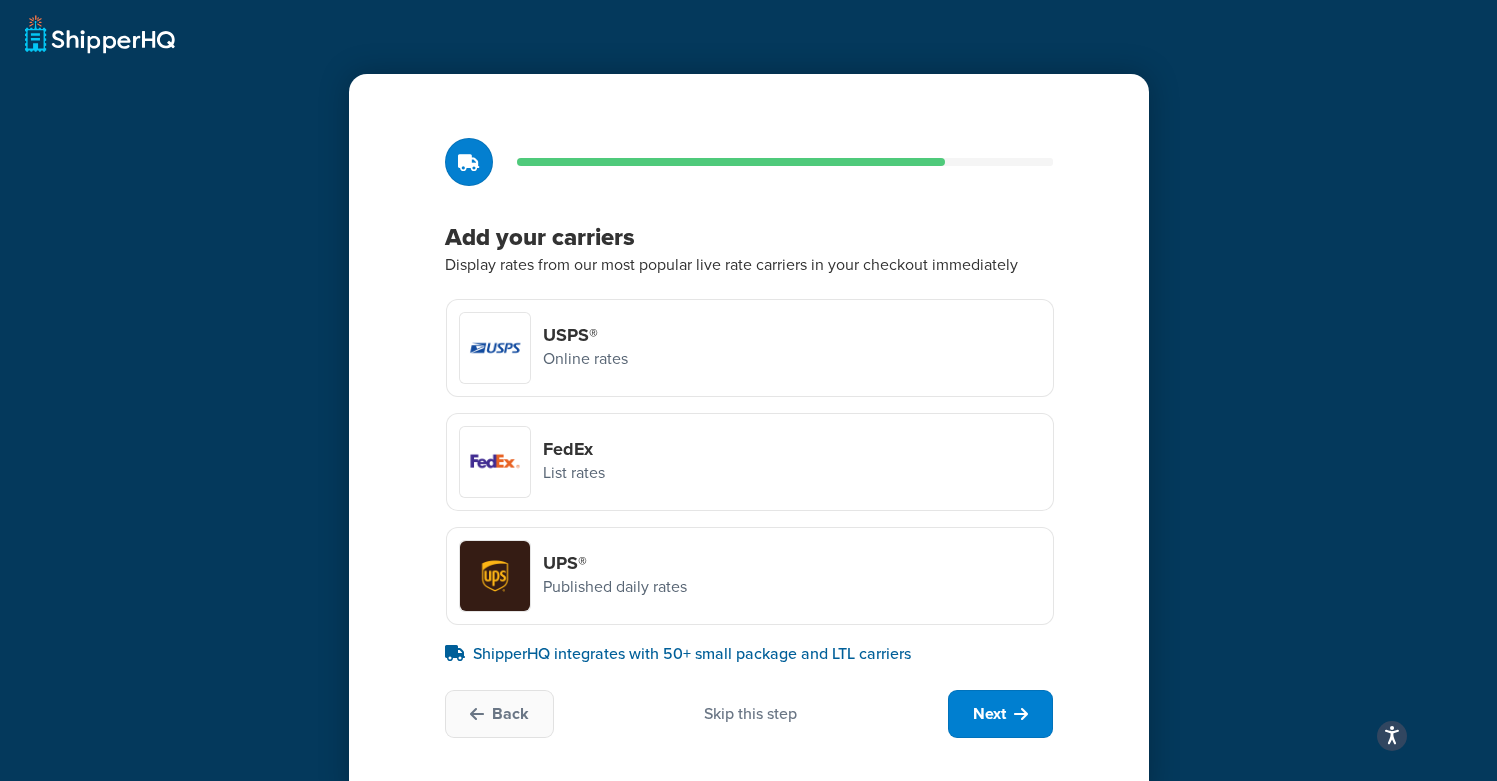 click on "Skip this step" at bounding box center [750, 714] 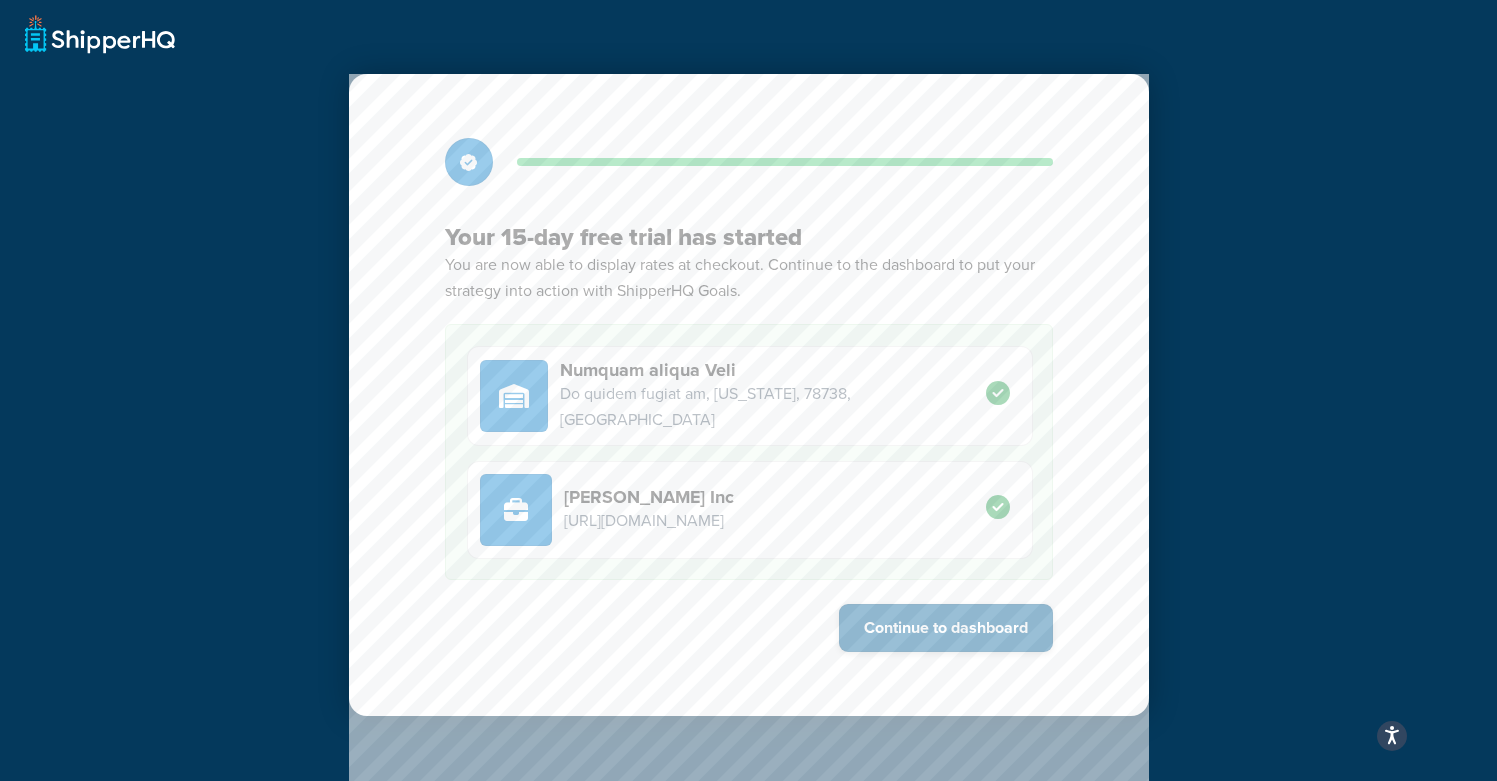 click on "Continue to dashboard" at bounding box center [946, 628] 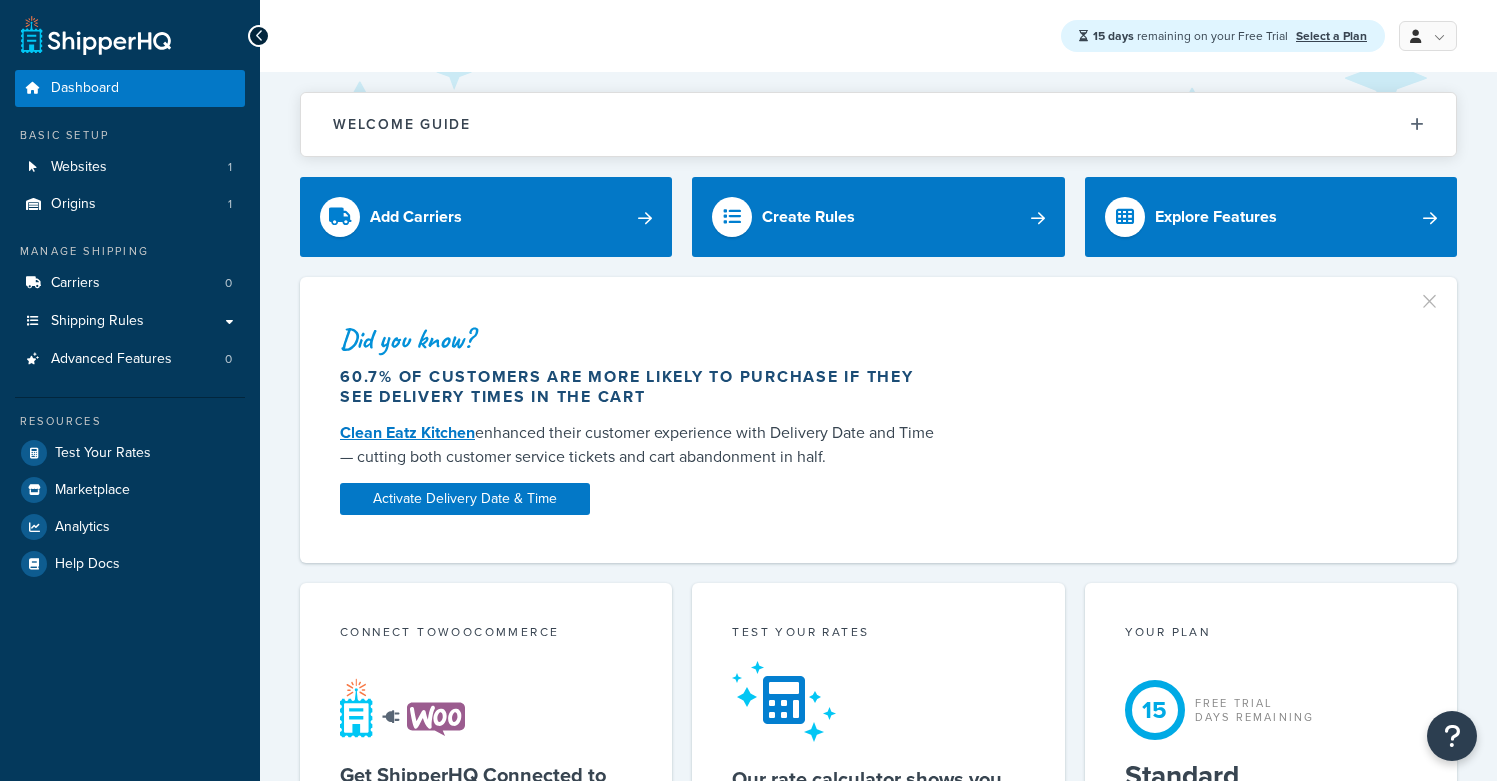 scroll, scrollTop: 0, scrollLeft: 0, axis: both 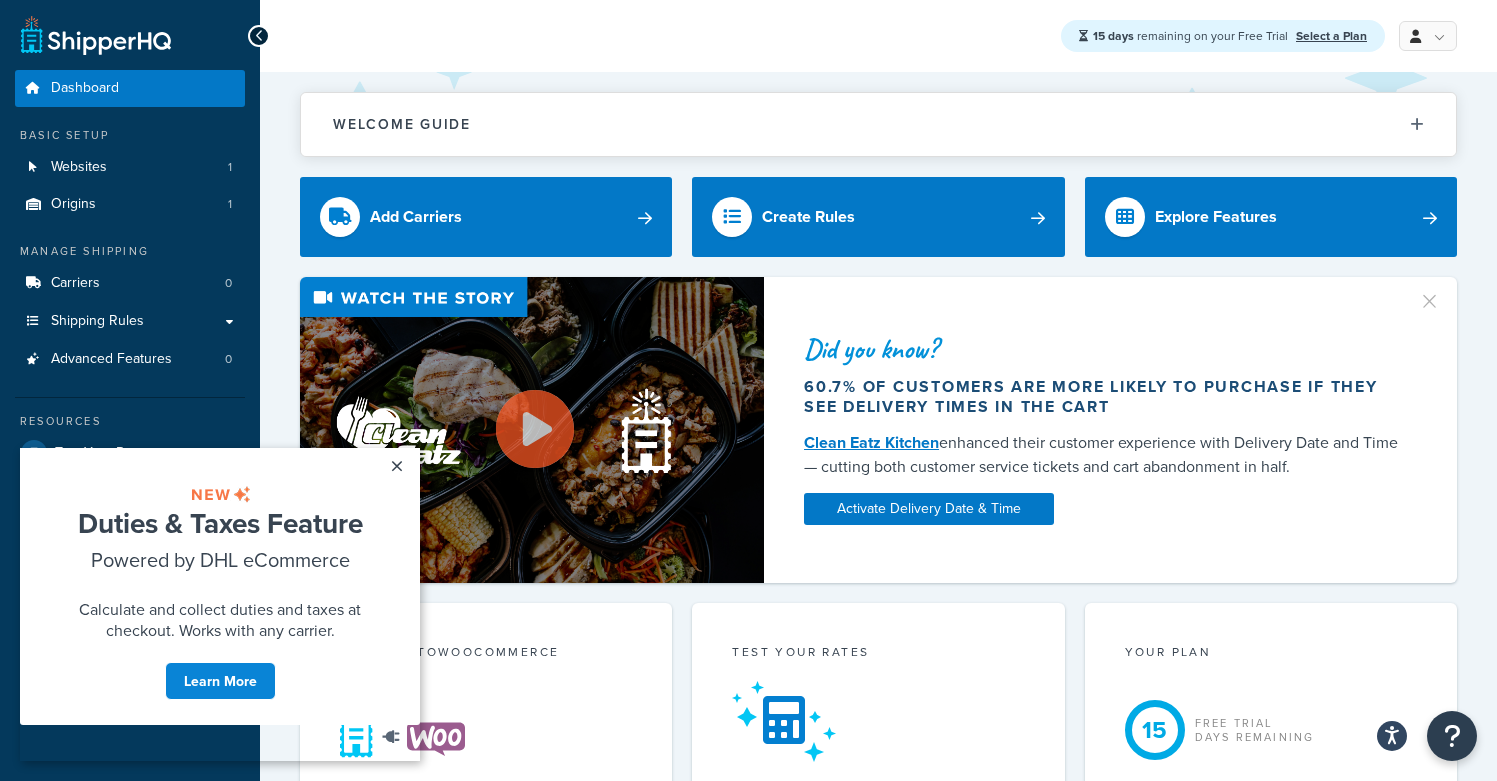 click on "Select a Plan" at bounding box center (1331, 36) 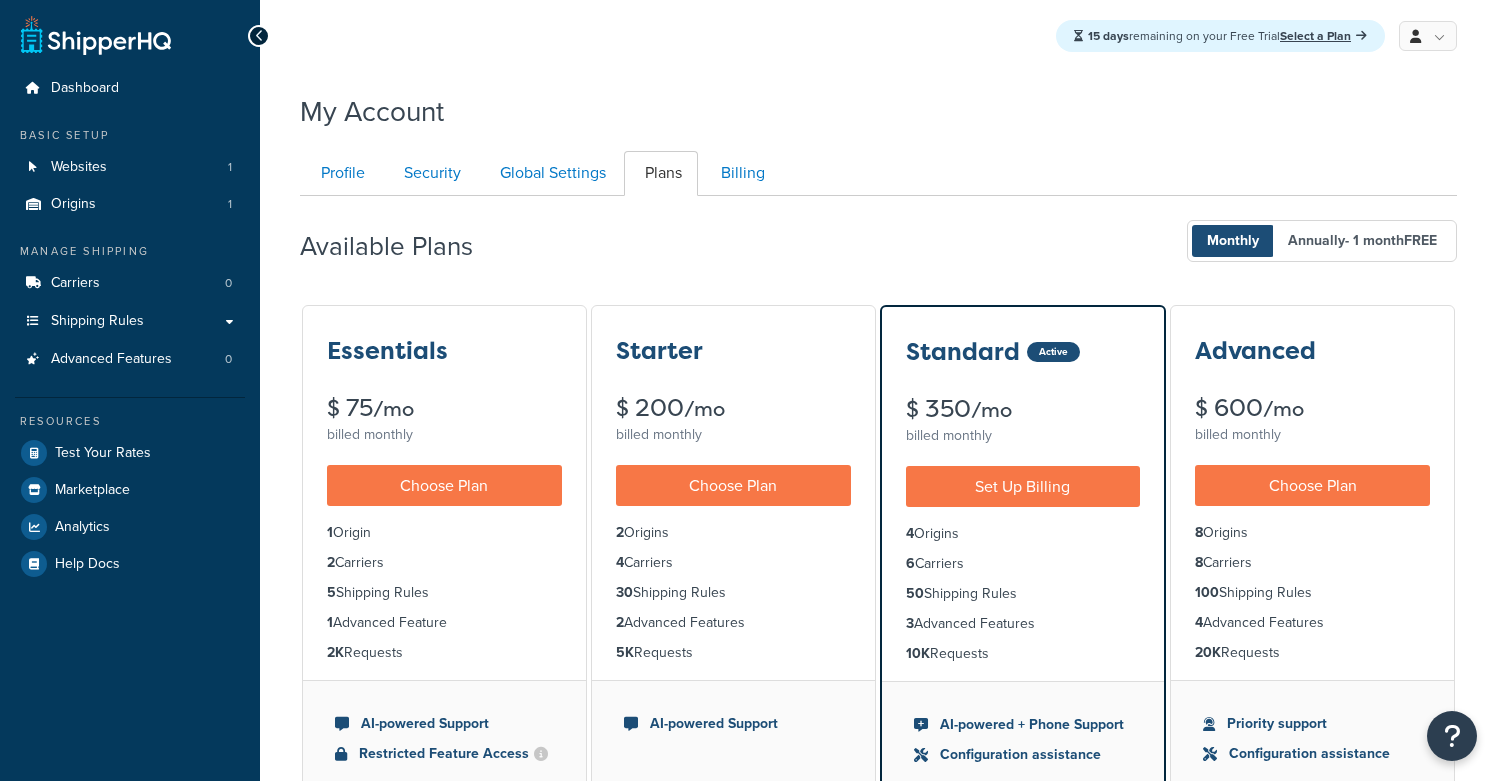 scroll, scrollTop: 0, scrollLeft: 0, axis: both 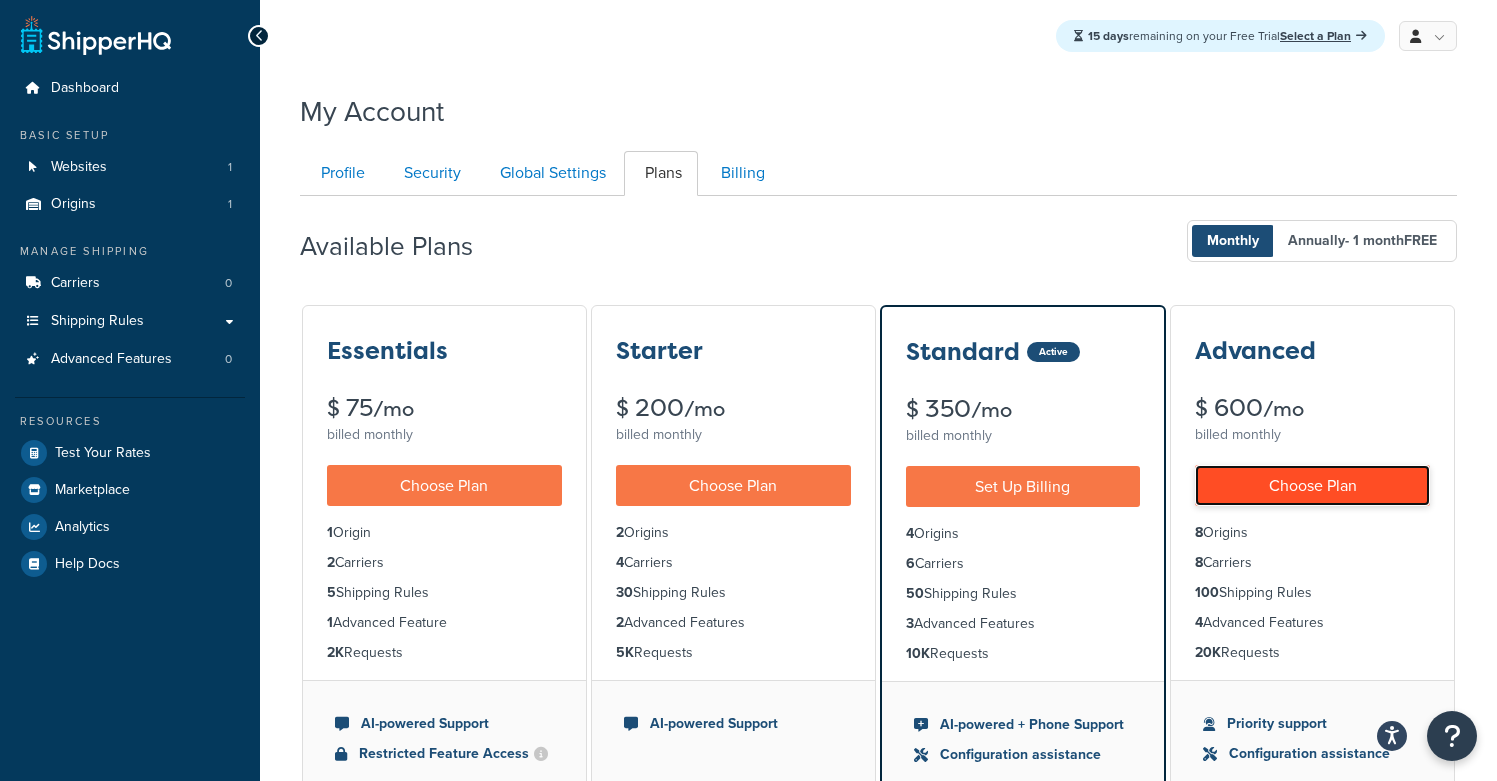 click on "Choose Plan" at bounding box center (1312, 485) 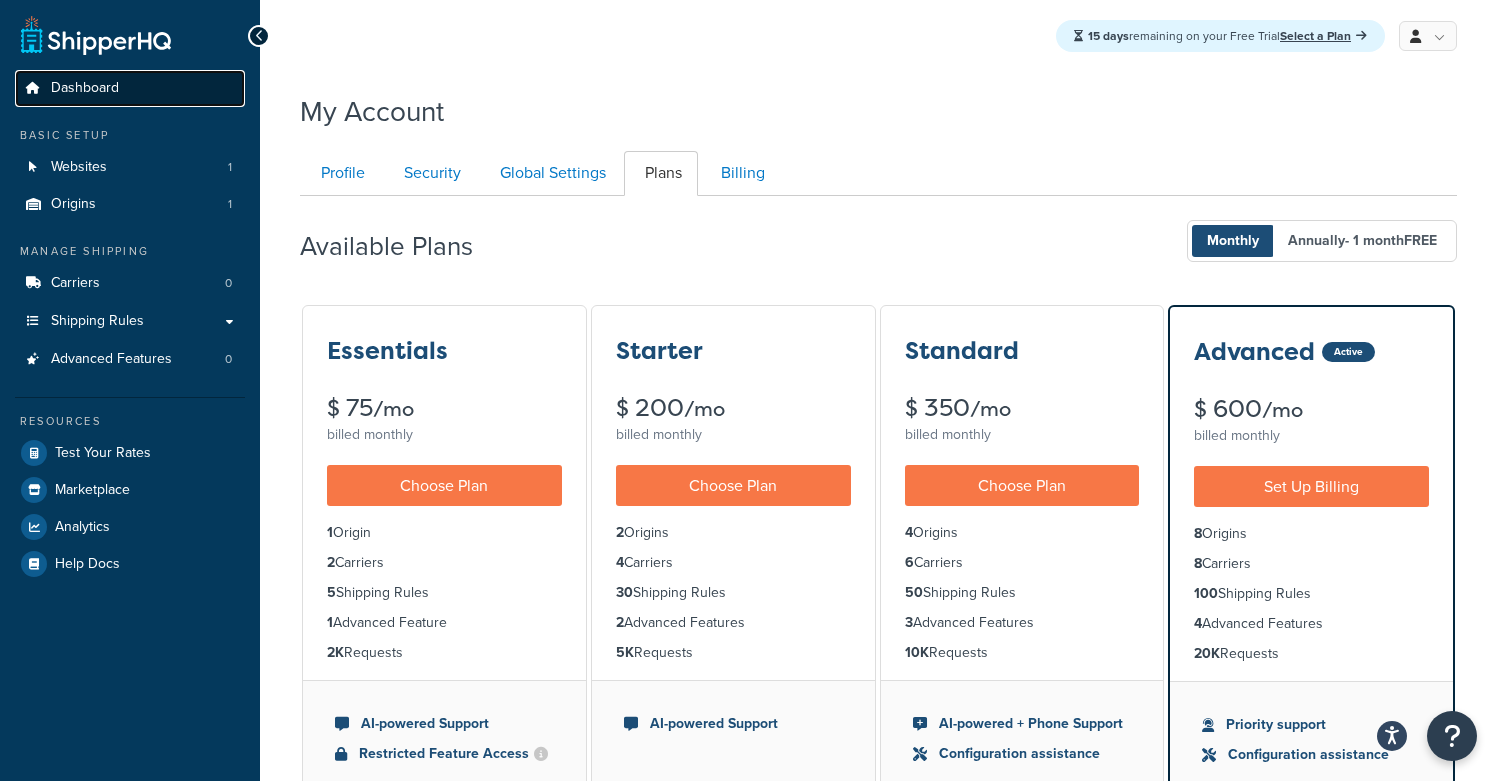 click on "Dashboard" at bounding box center [130, 88] 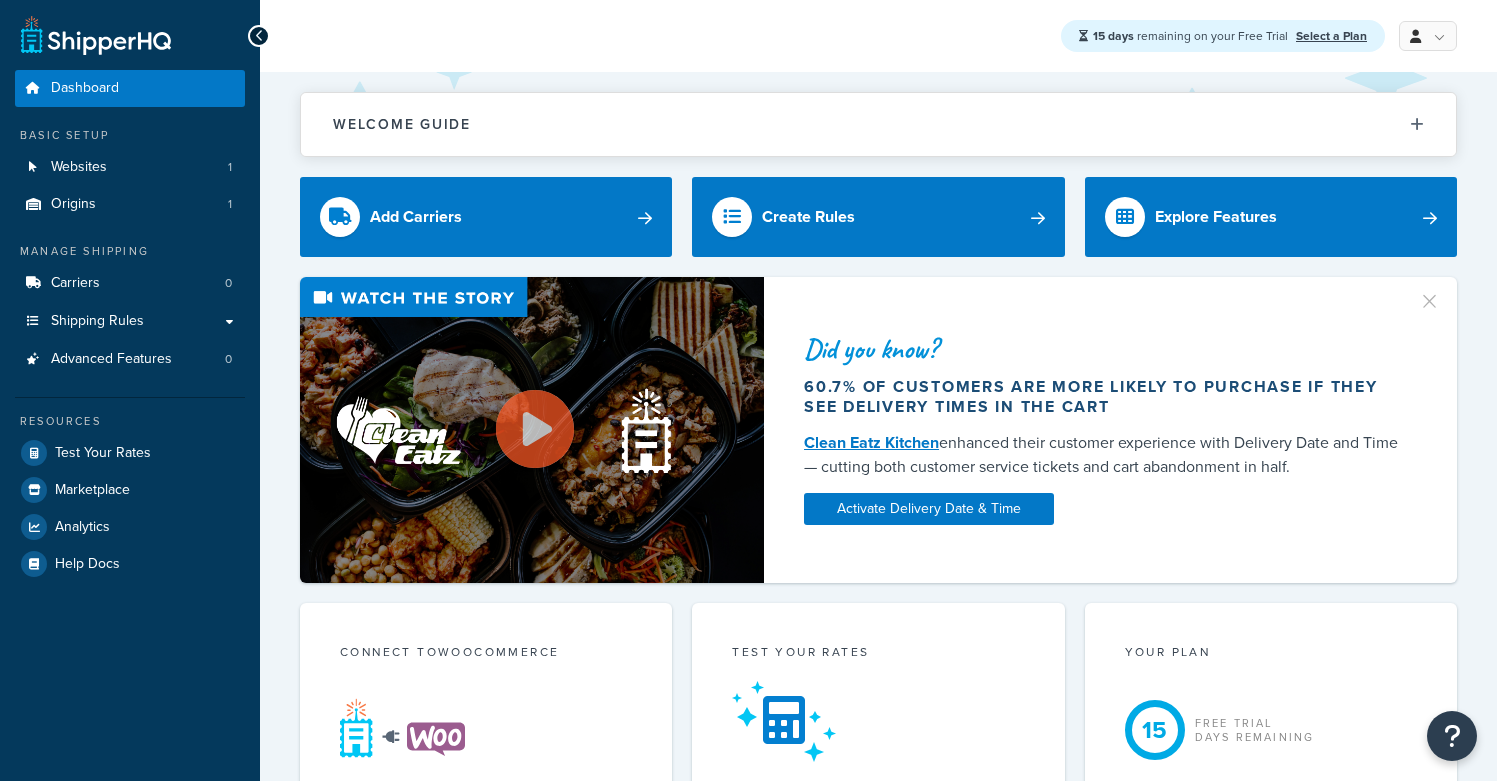scroll, scrollTop: 0, scrollLeft: 0, axis: both 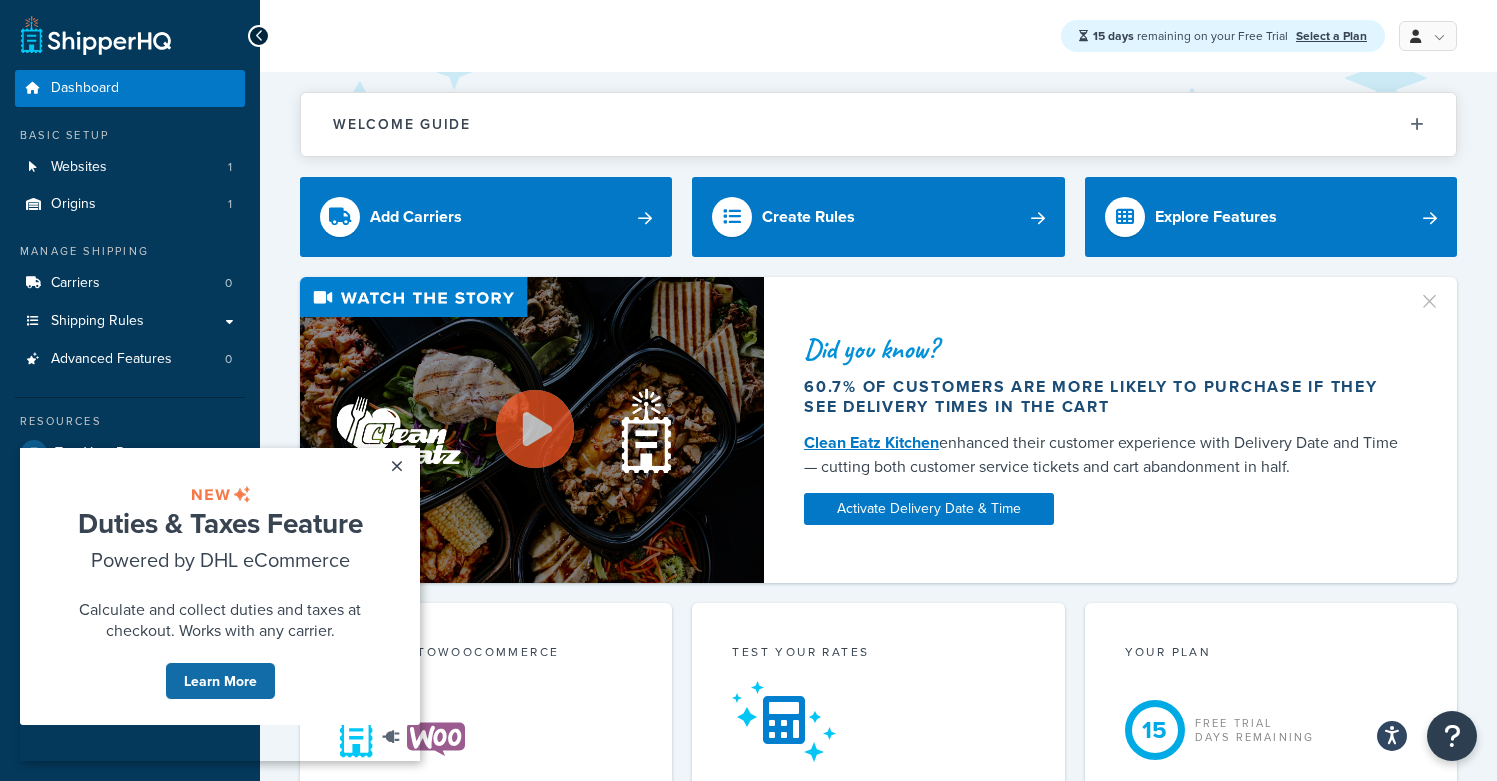 click on "Learn More" at bounding box center [220, 681] 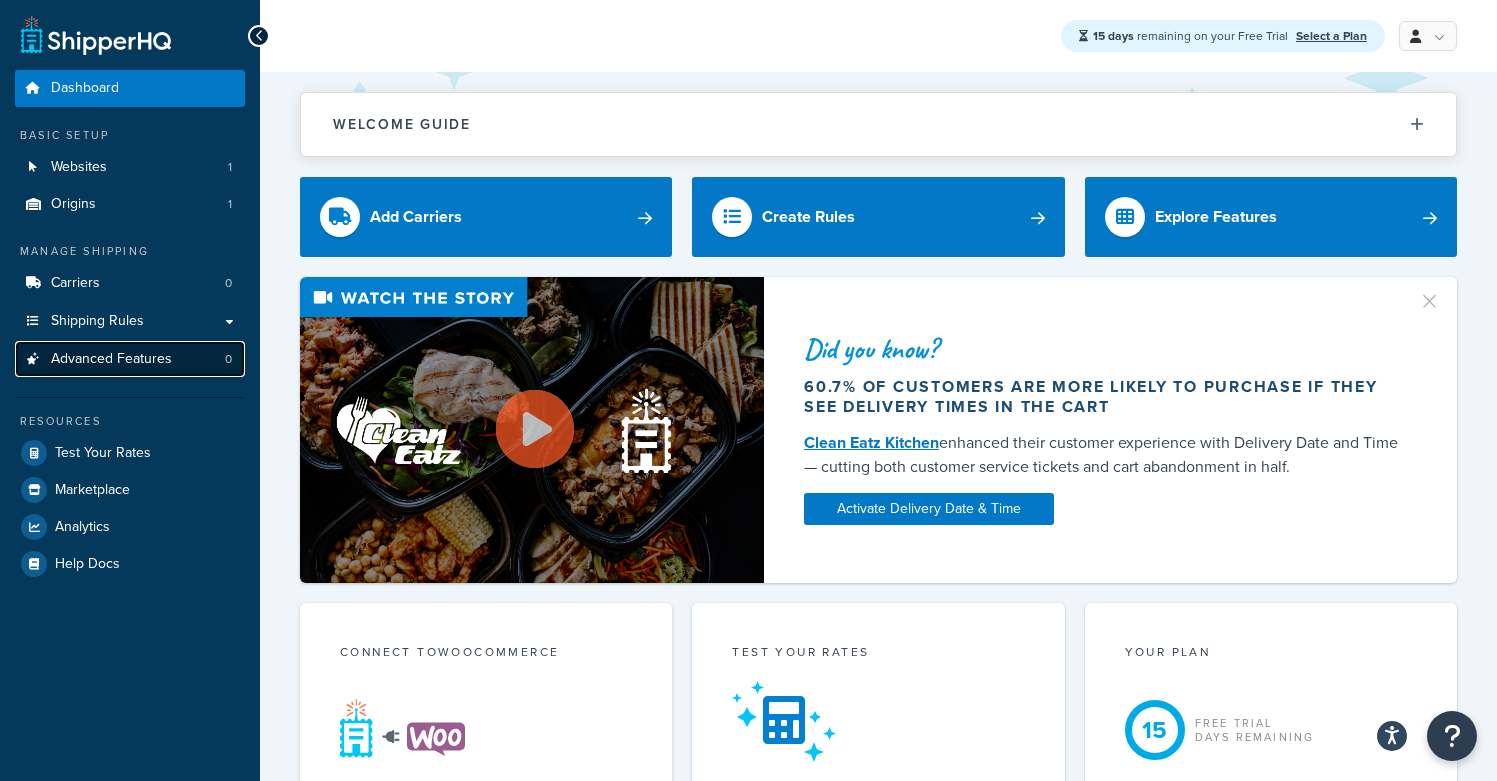 click on "Advanced Features 0" at bounding box center [130, 359] 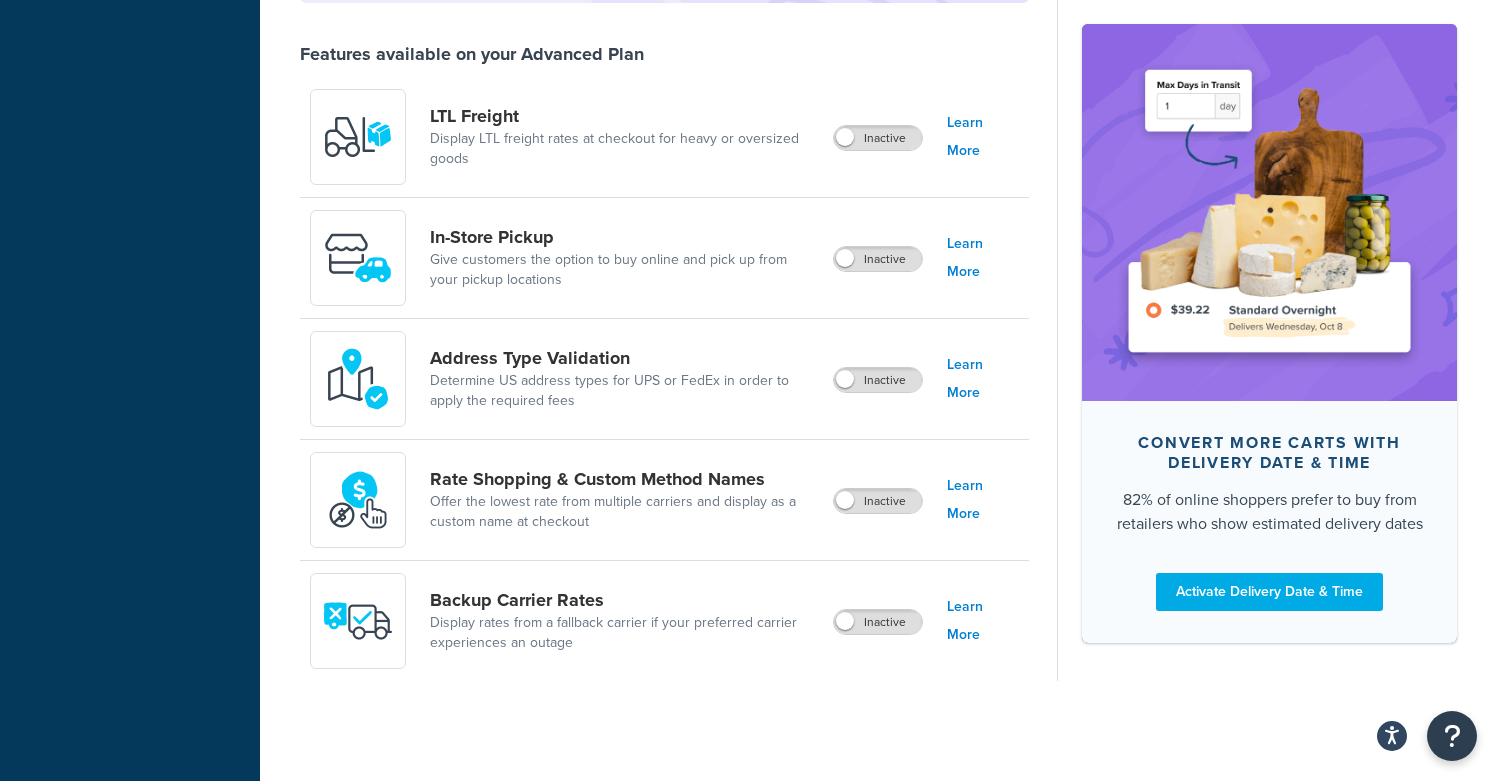 scroll, scrollTop: 0, scrollLeft: 0, axis: both 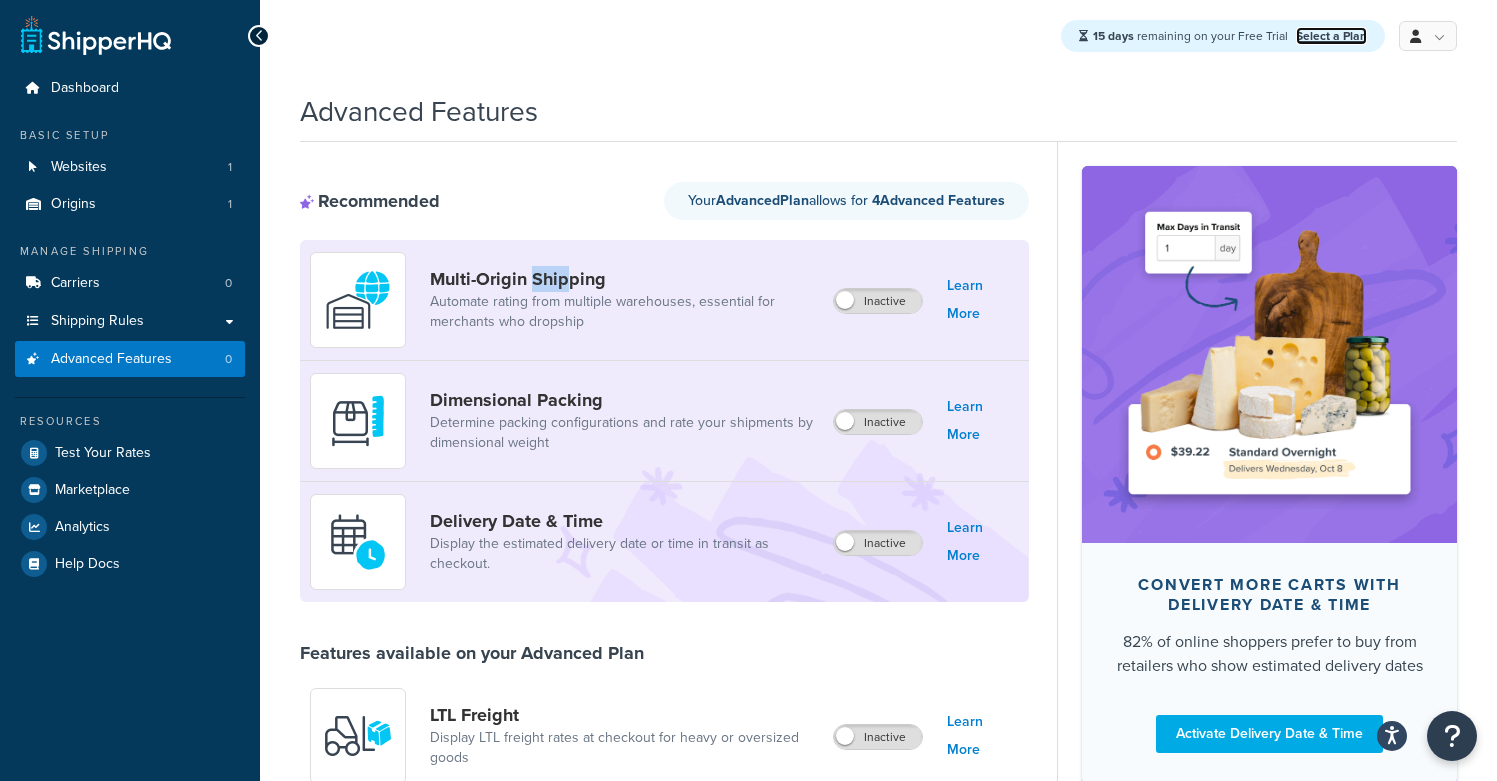 click on "Select a Plan" at bounding box center (1331, 36) 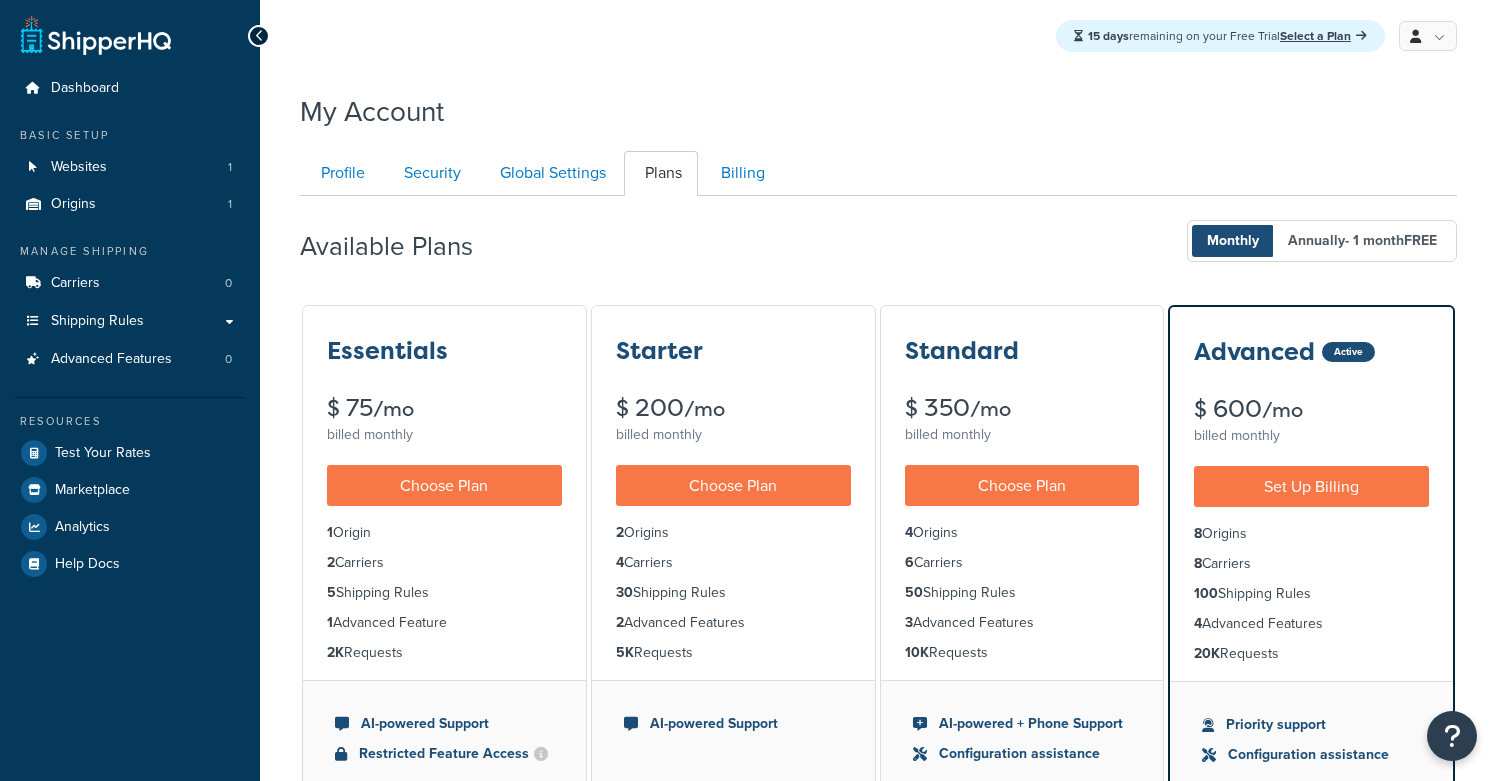scroll, scrollTop: 0, scrollLeft: 0, axis: both 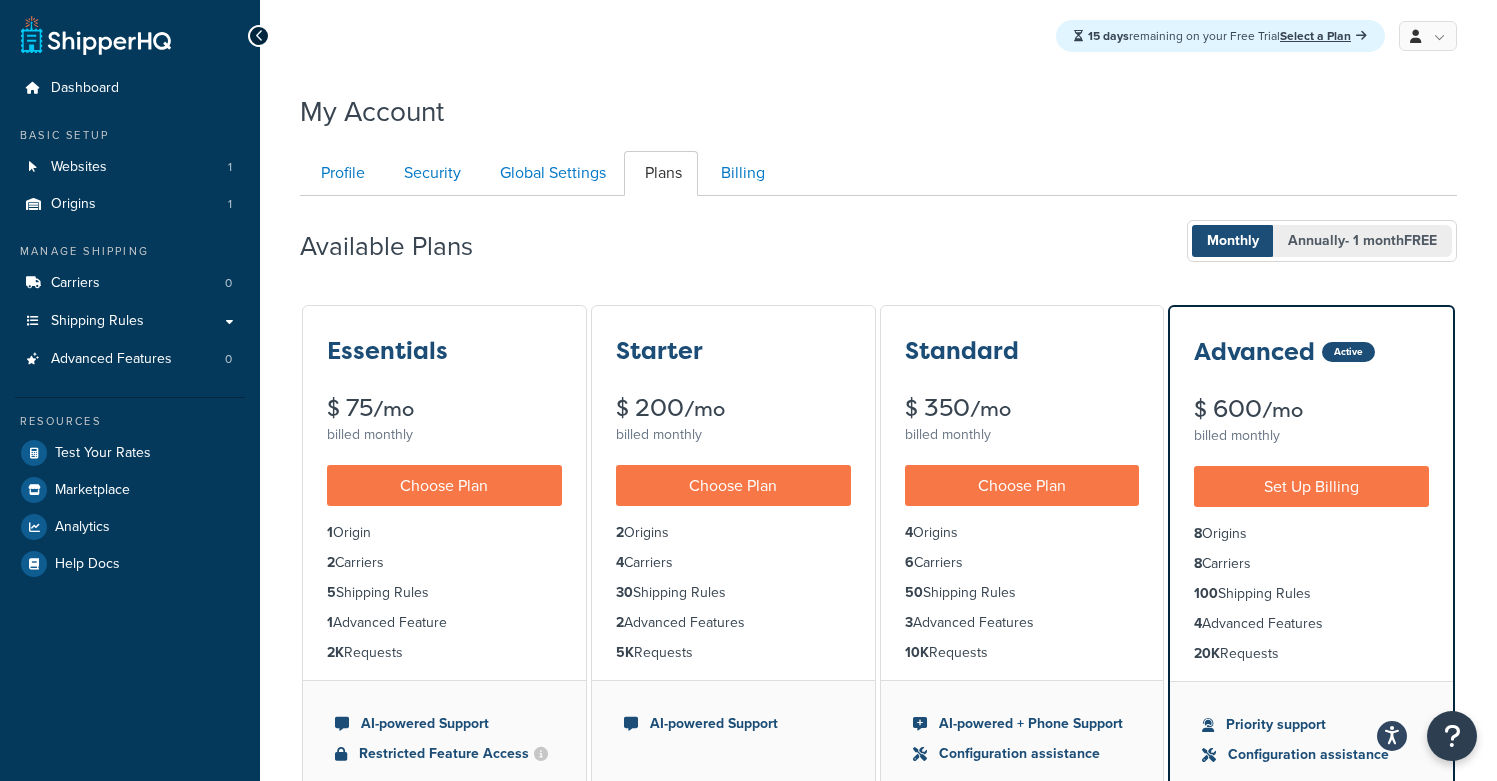 click on "- 1 month  FREE" at bounding box center [1391, 240] 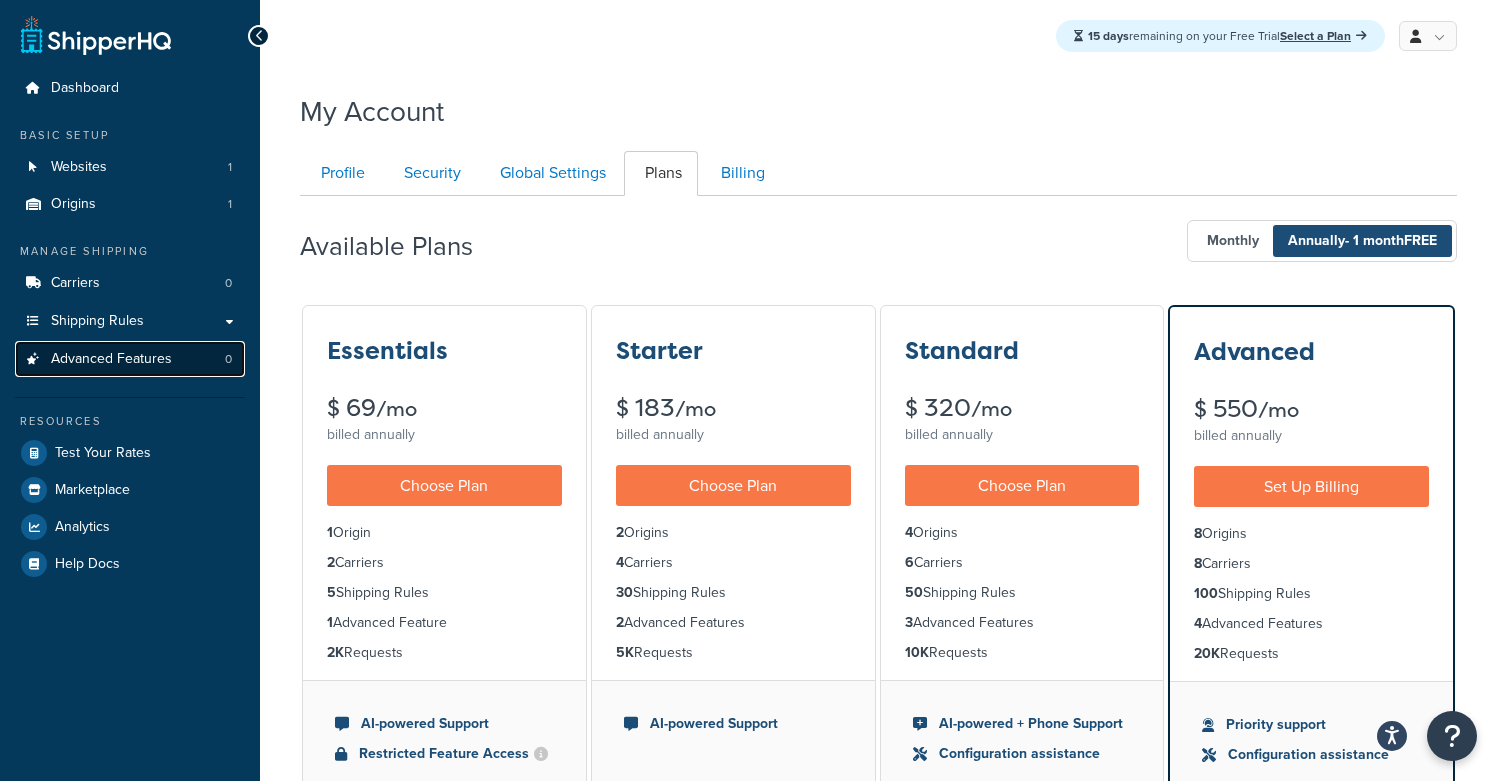 click on "Advanced Features" at bounding box center (111, 359) 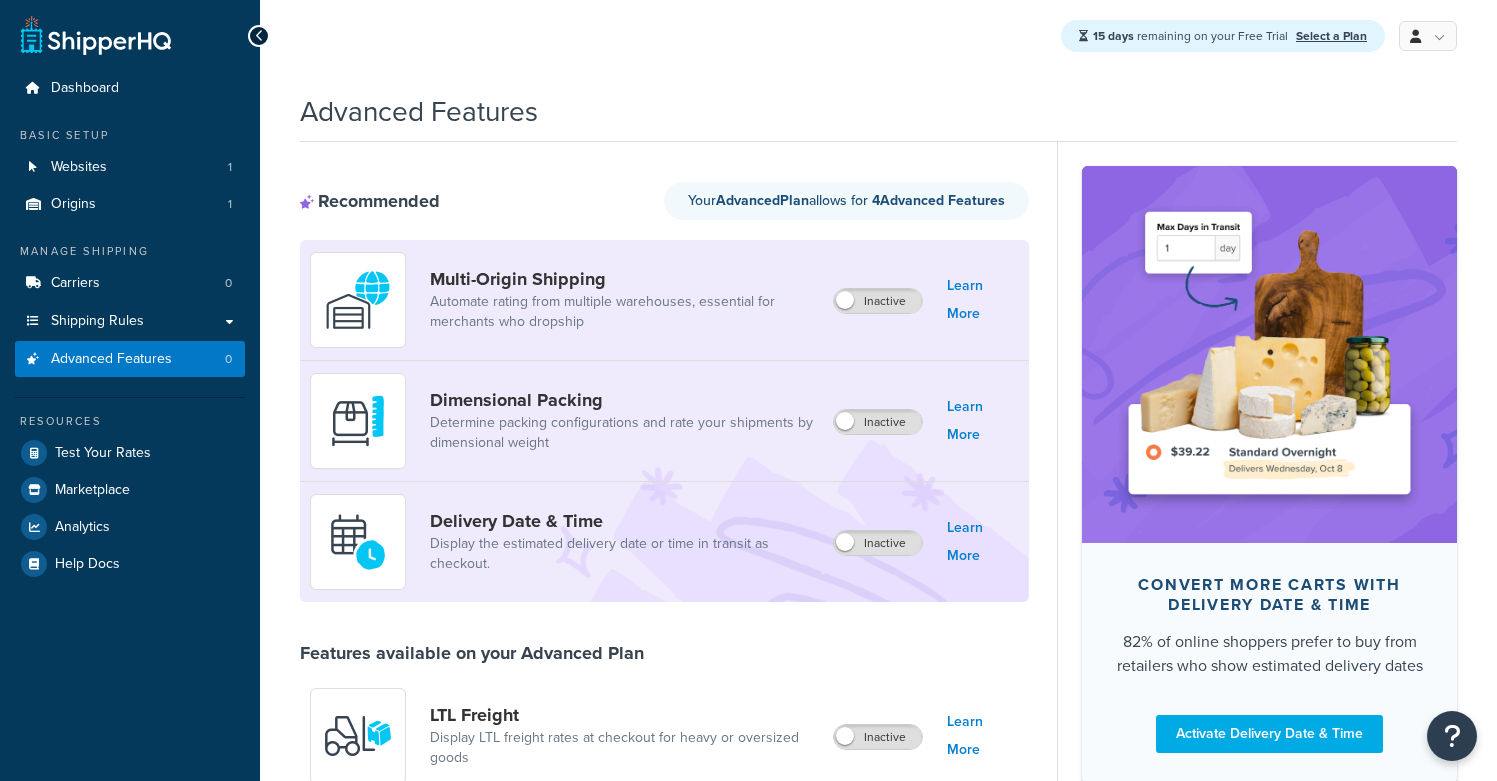 scroll, scrollTop: 0, scrollLeft: 0, axis: both 